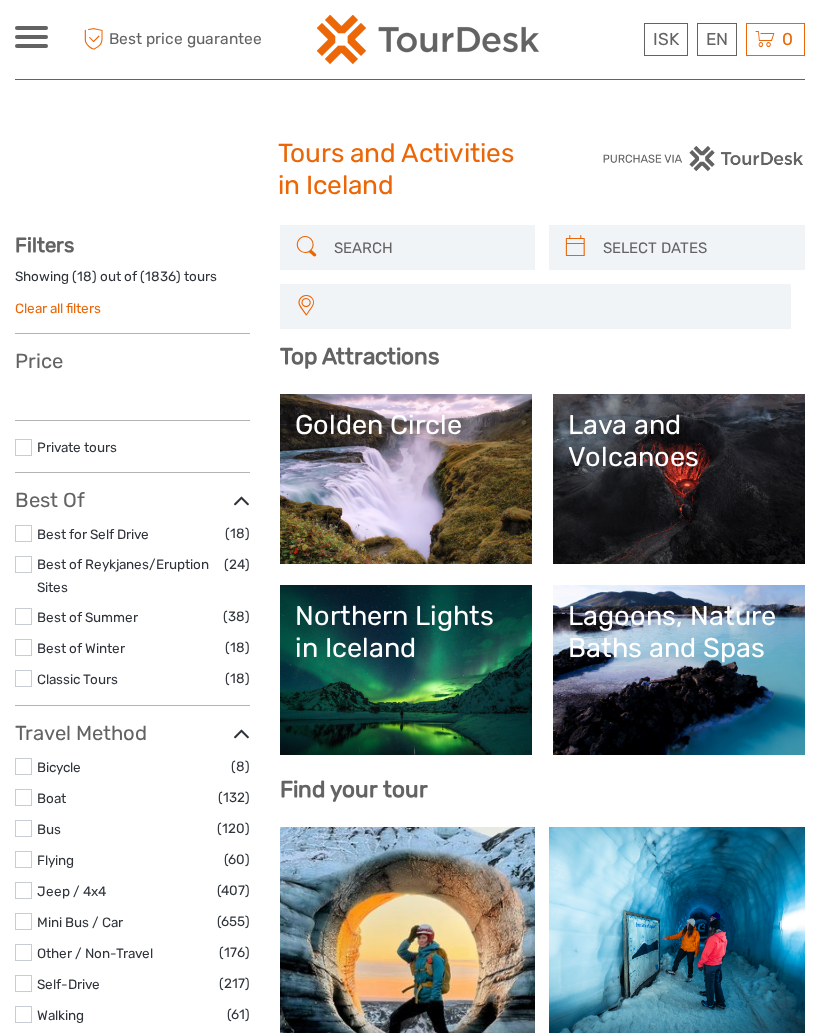 select 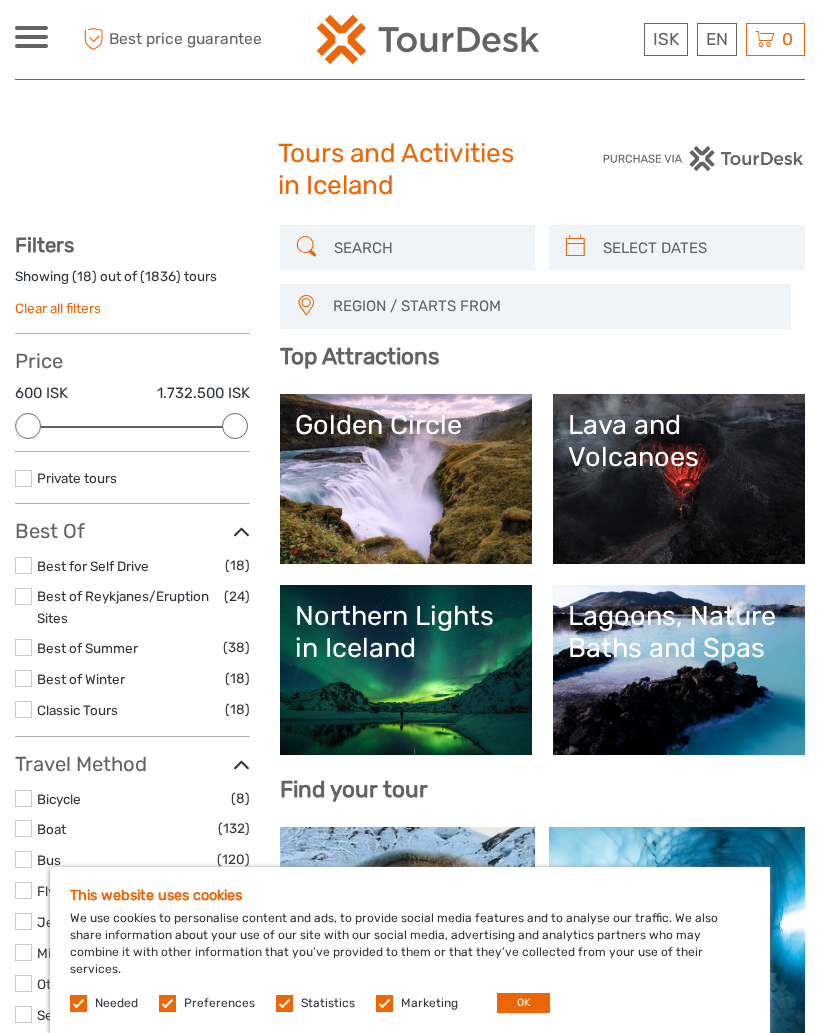 scroll, scrollTop: 0, scrollLeft: 0, axis: both 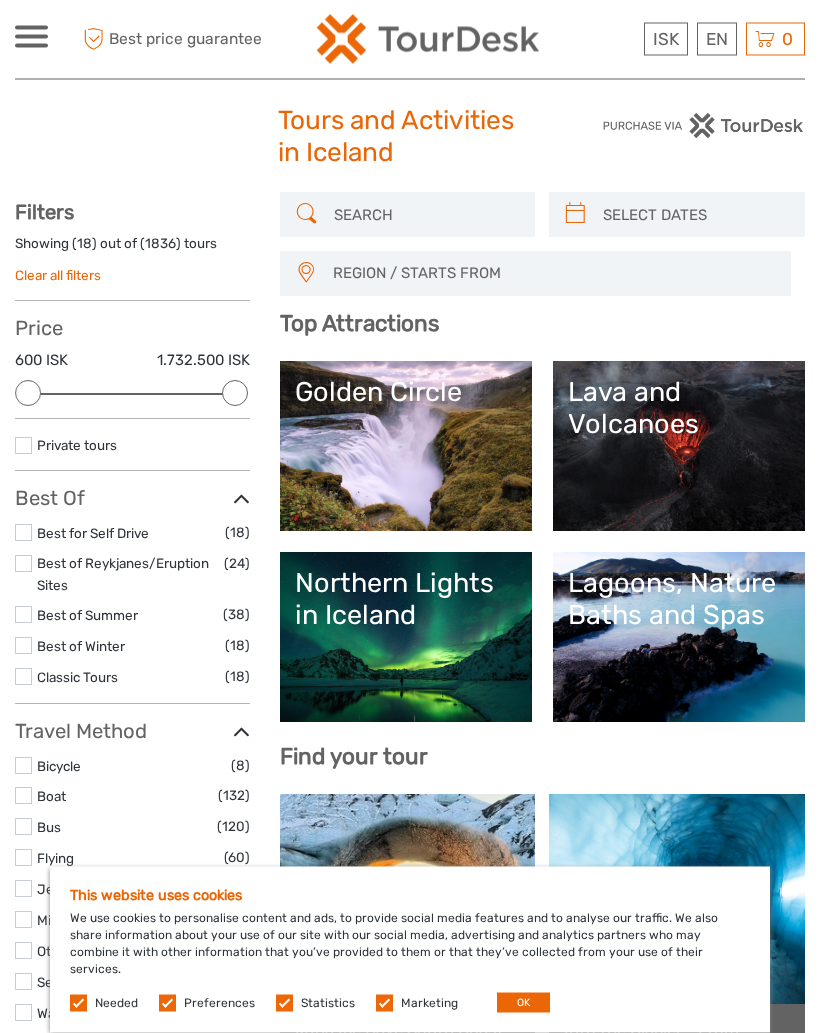 click on "Golden Circle" at bounding box center [406, 447] 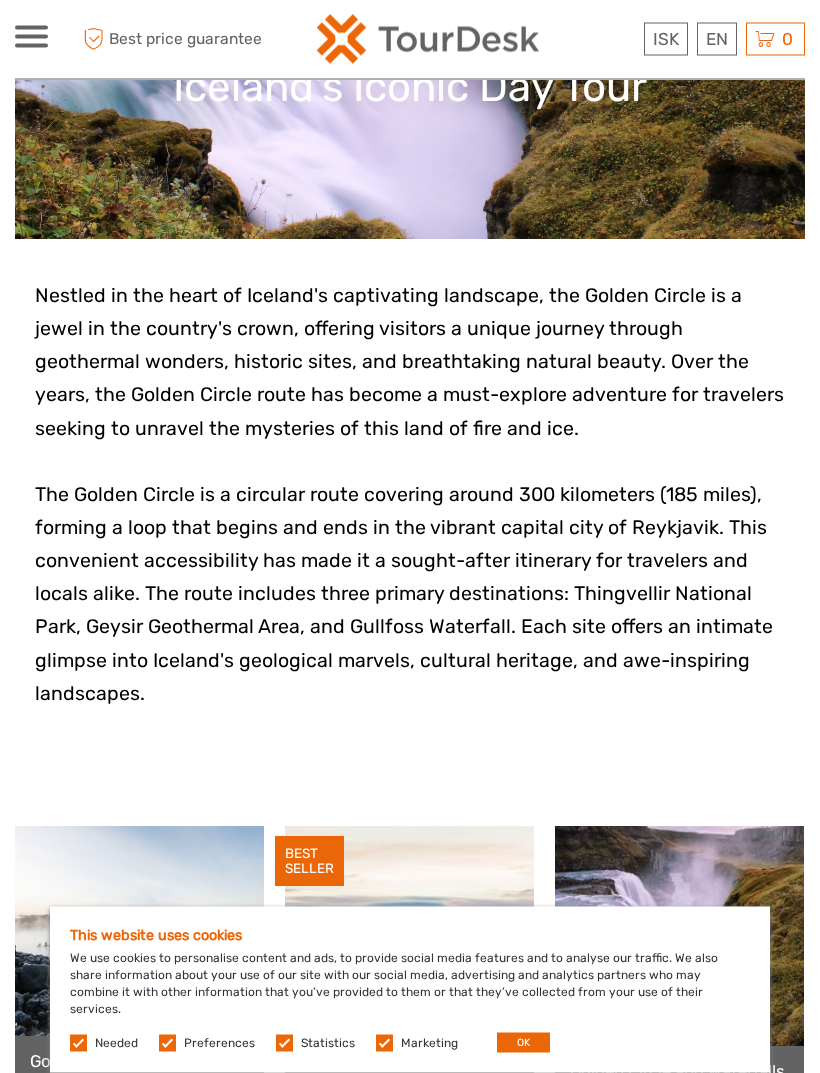 scroll, scrollTop: 295, scrollLeft: 0, axis: vertical 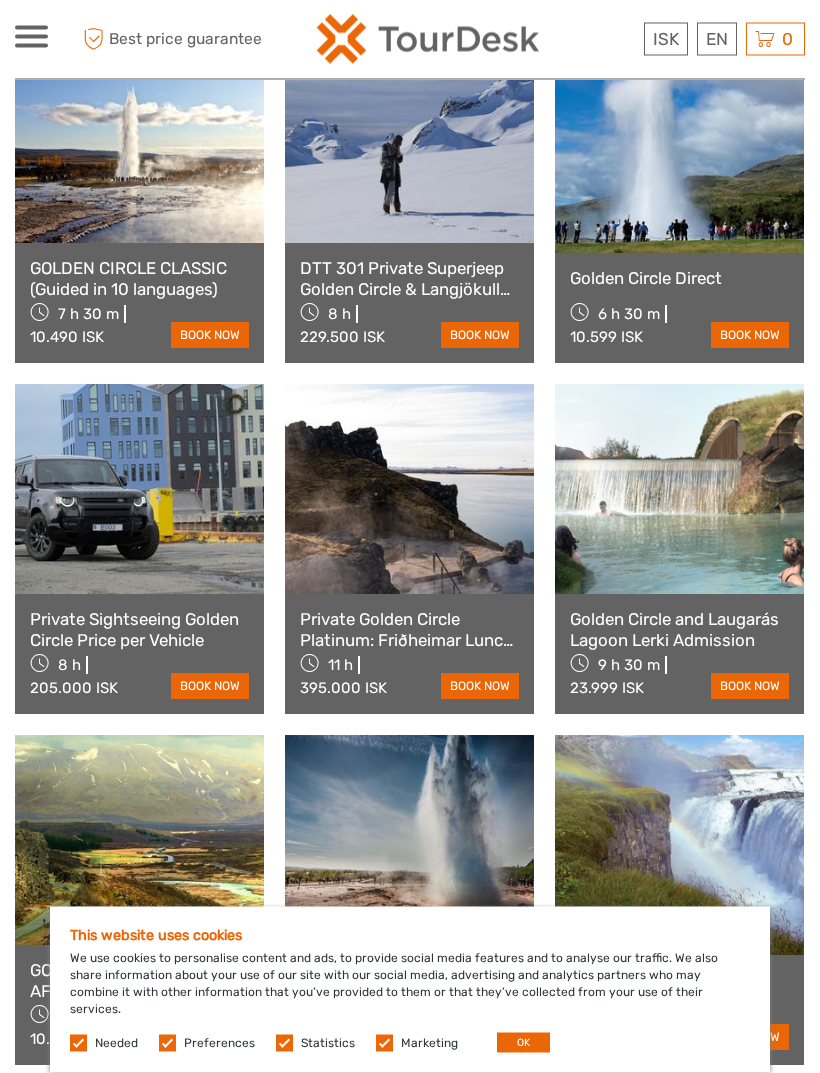click at bounding box center (409, 490) 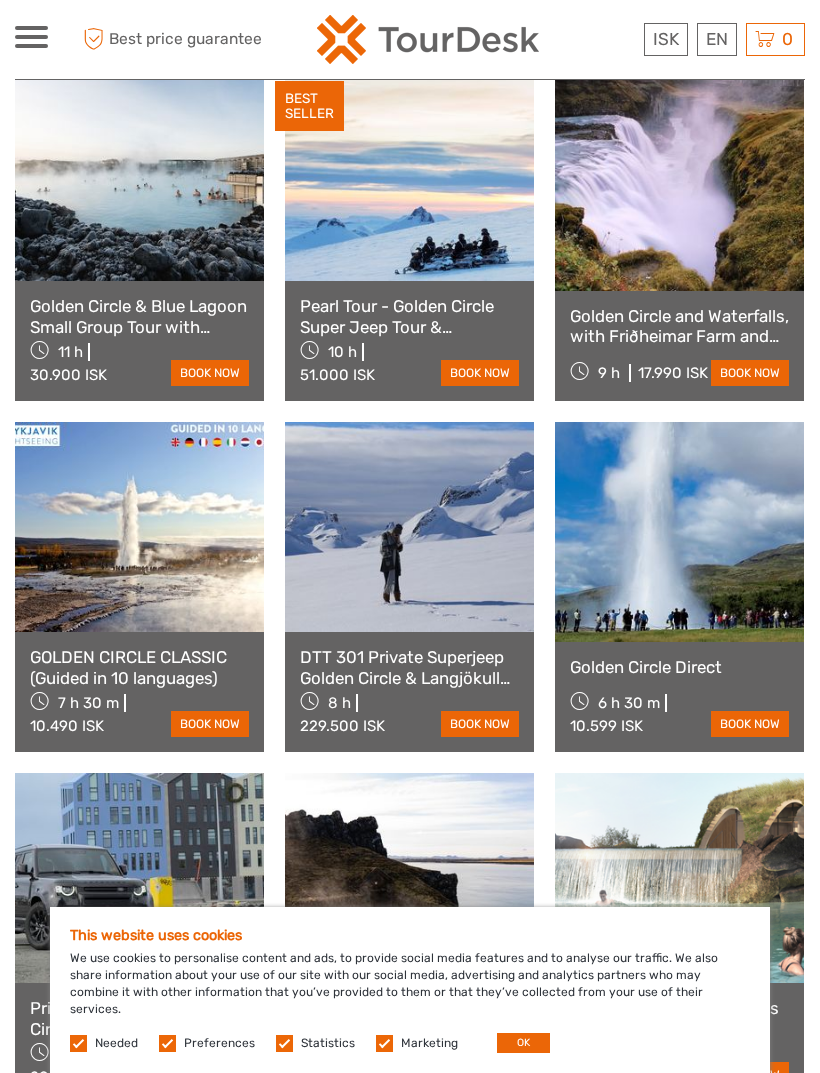 scroll, scrollTop: 1042, scrollLeft: 0, axis: vertical 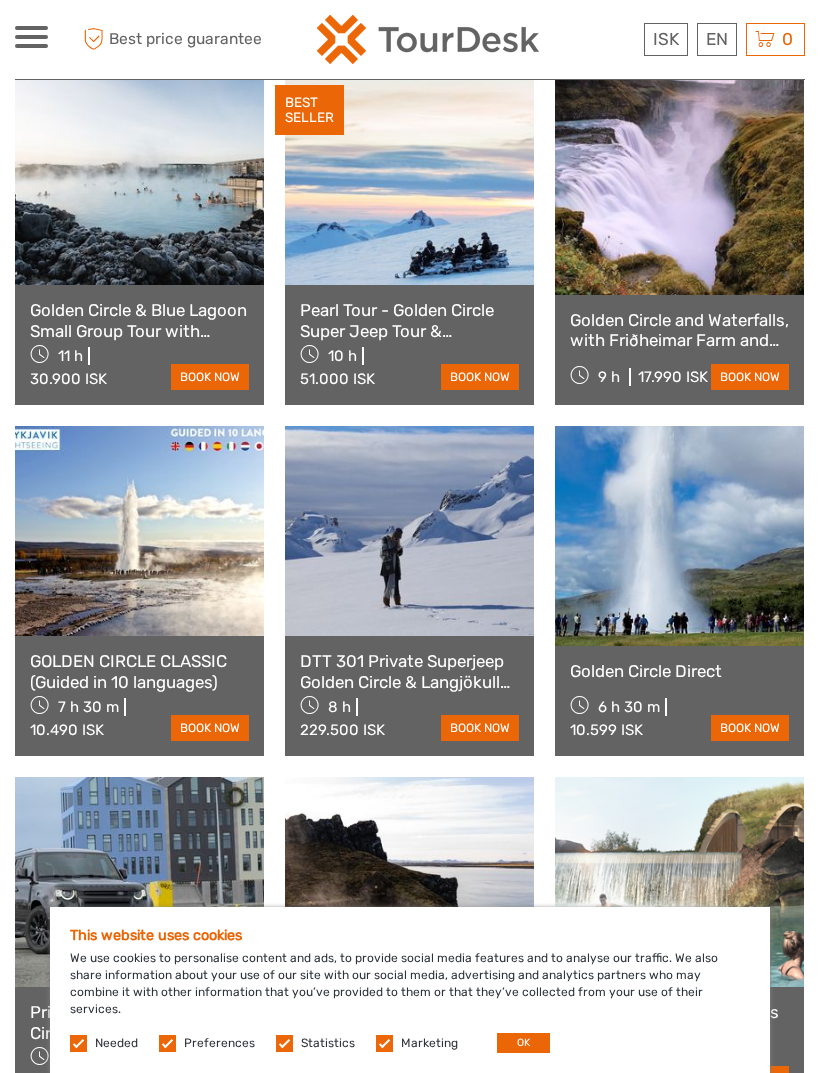click at bounding box center (139, 180) 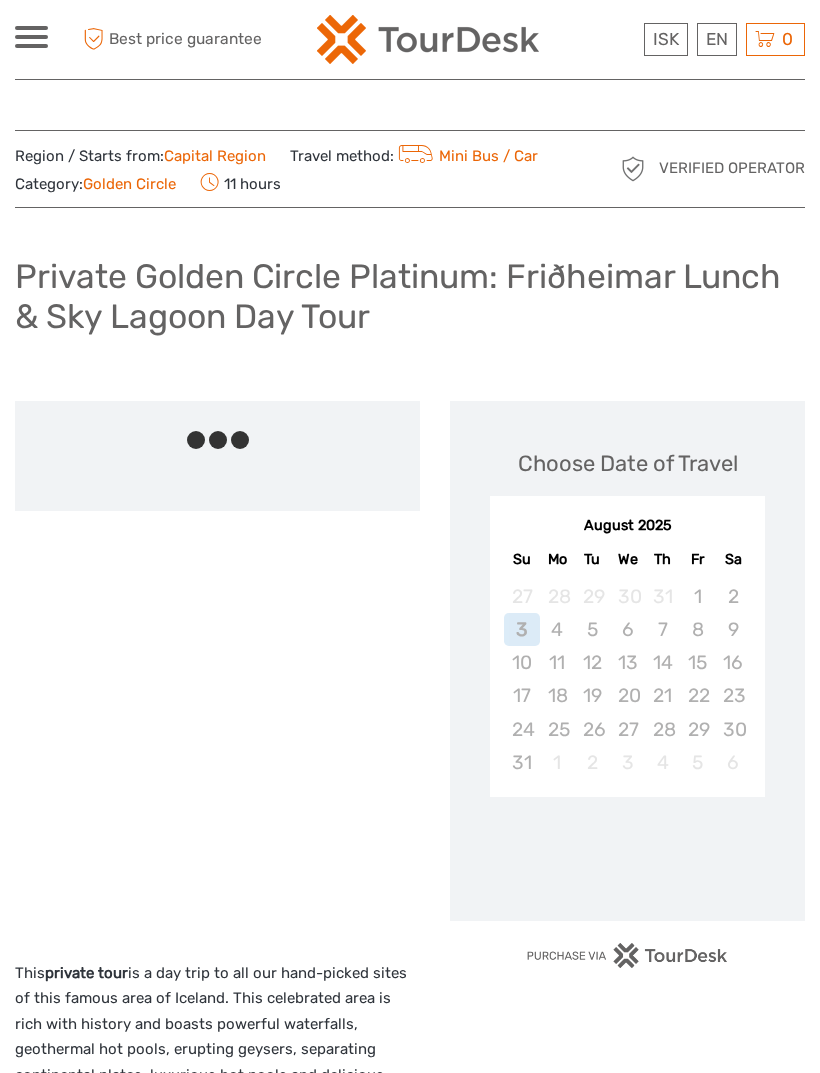 scroll, scrollTop: 0, scrollLeft: 0, axis: both 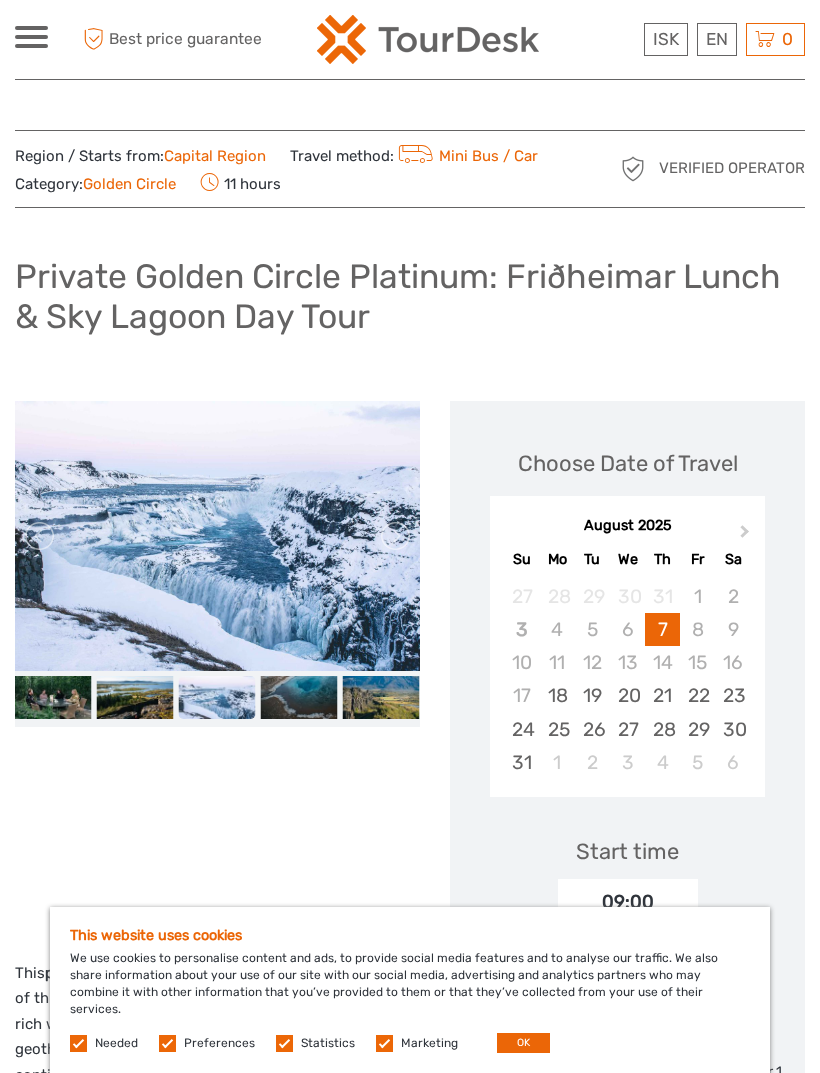 click at bounding box center [217, 536] 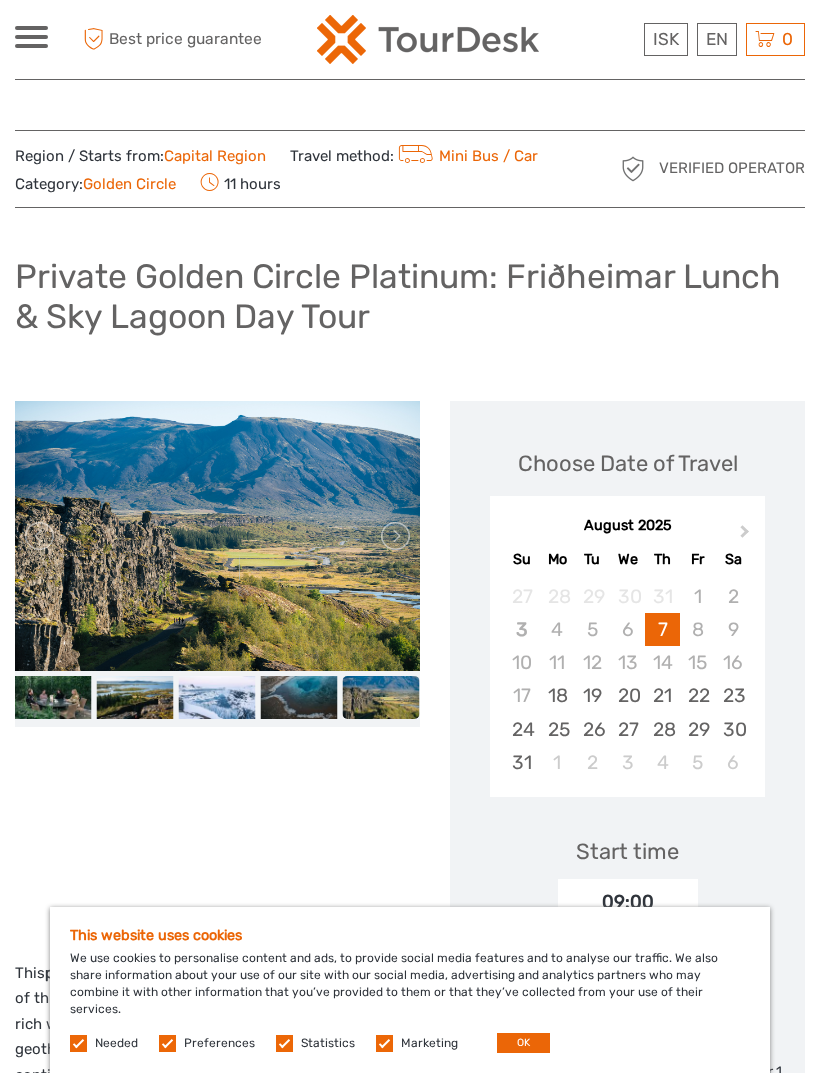 click at bounding box center [394, 536] 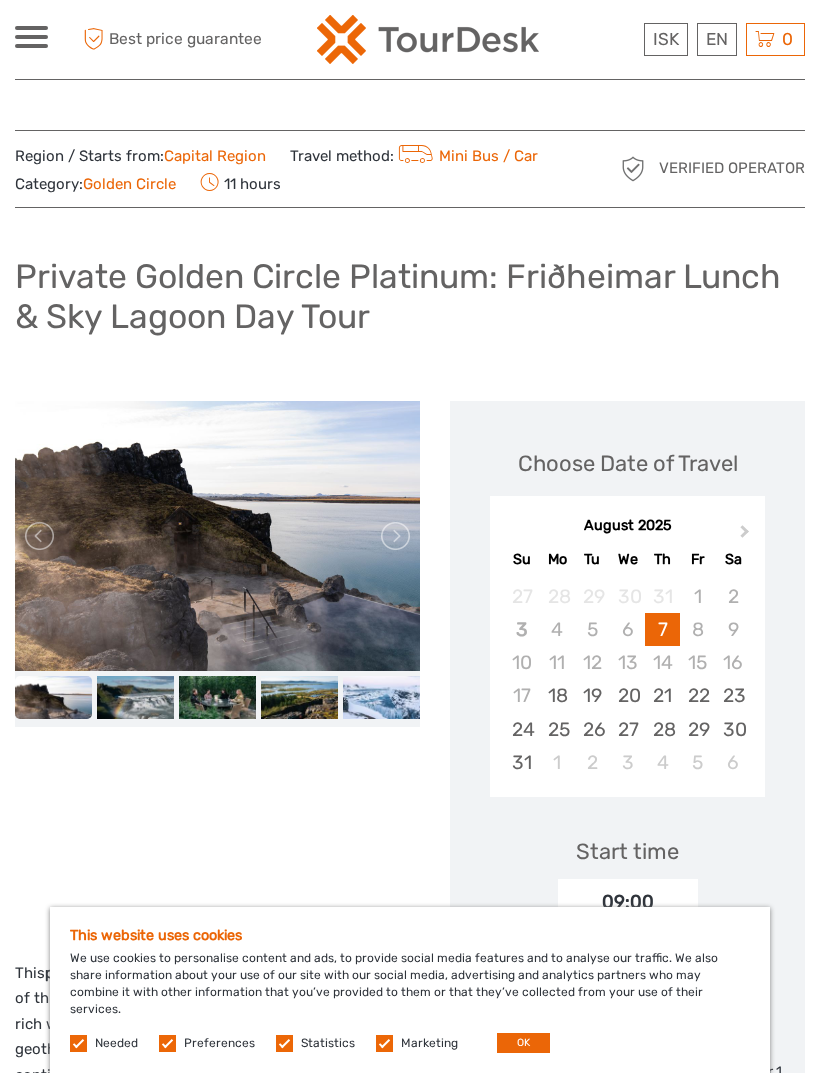 click at bounding box center (394, 536) 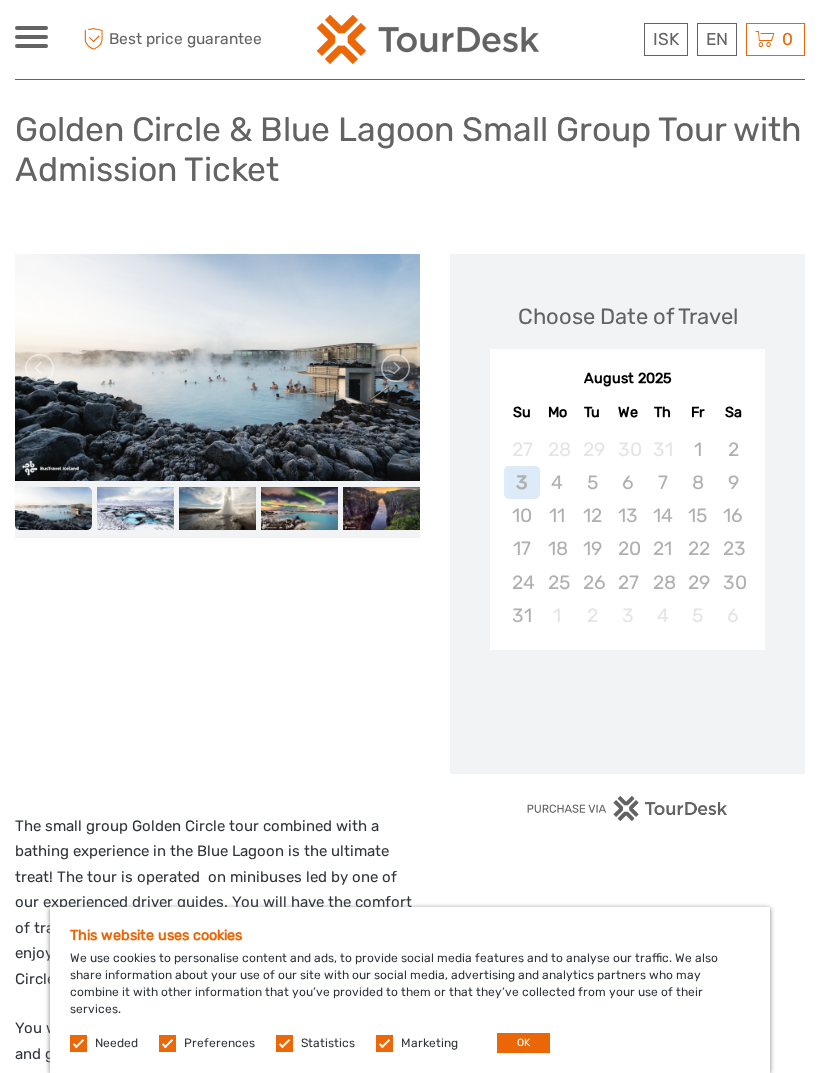 scroll, scrollTop: 0, scrollLeft: 0, axis: both 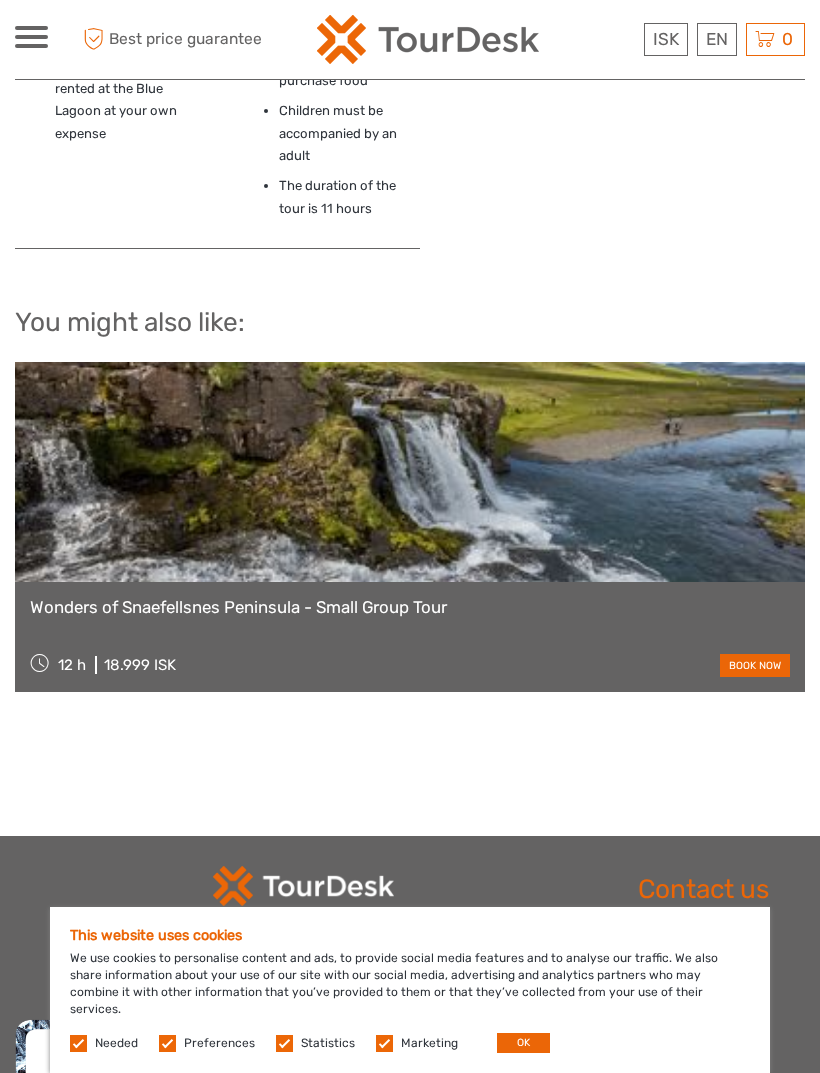 click on "Wonders of Snaefellsnes Peninsula - Small Group Tour" at bounding box center (410, 607) 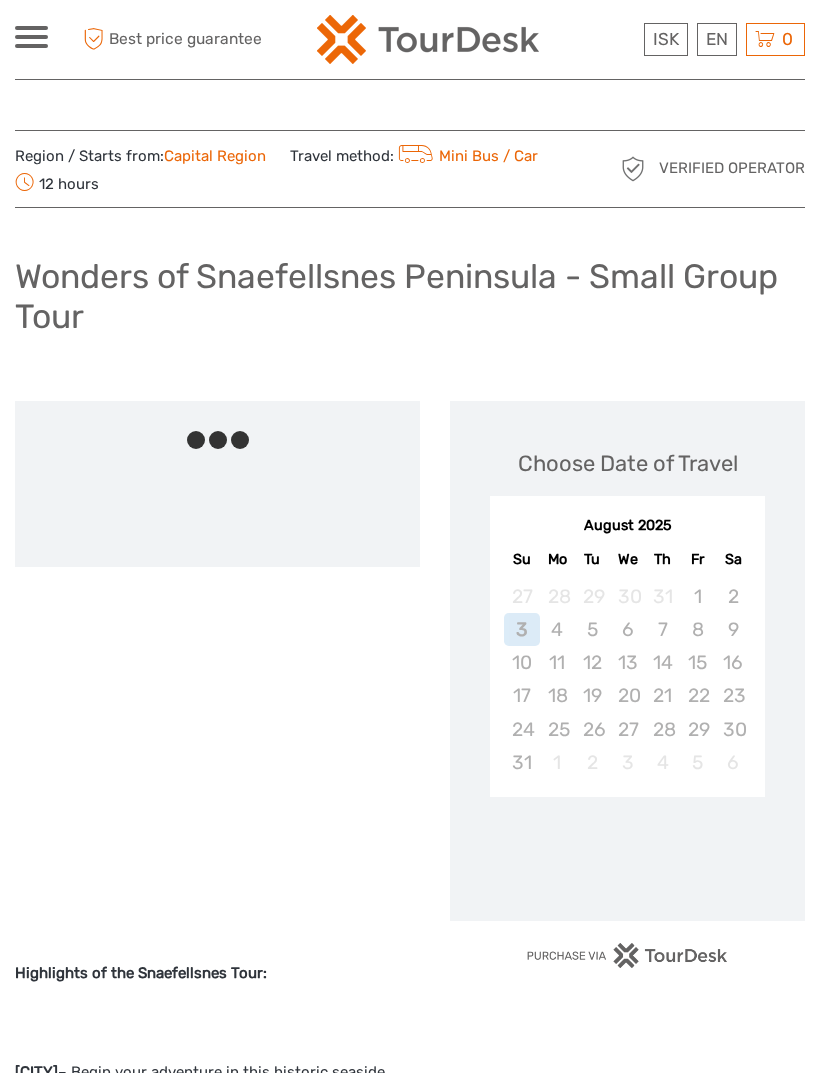 scroll, scrollTop: 0, scrollLeft: 0, axis: both 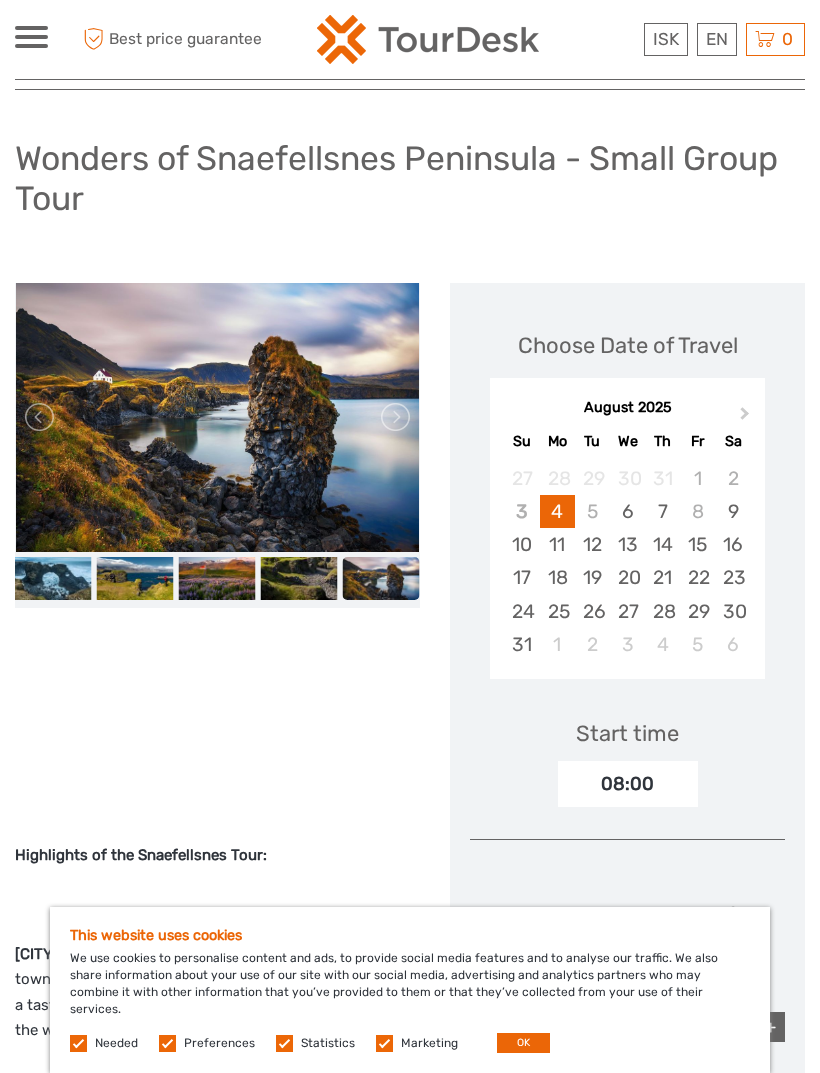 click at bounding box center [394, 417] 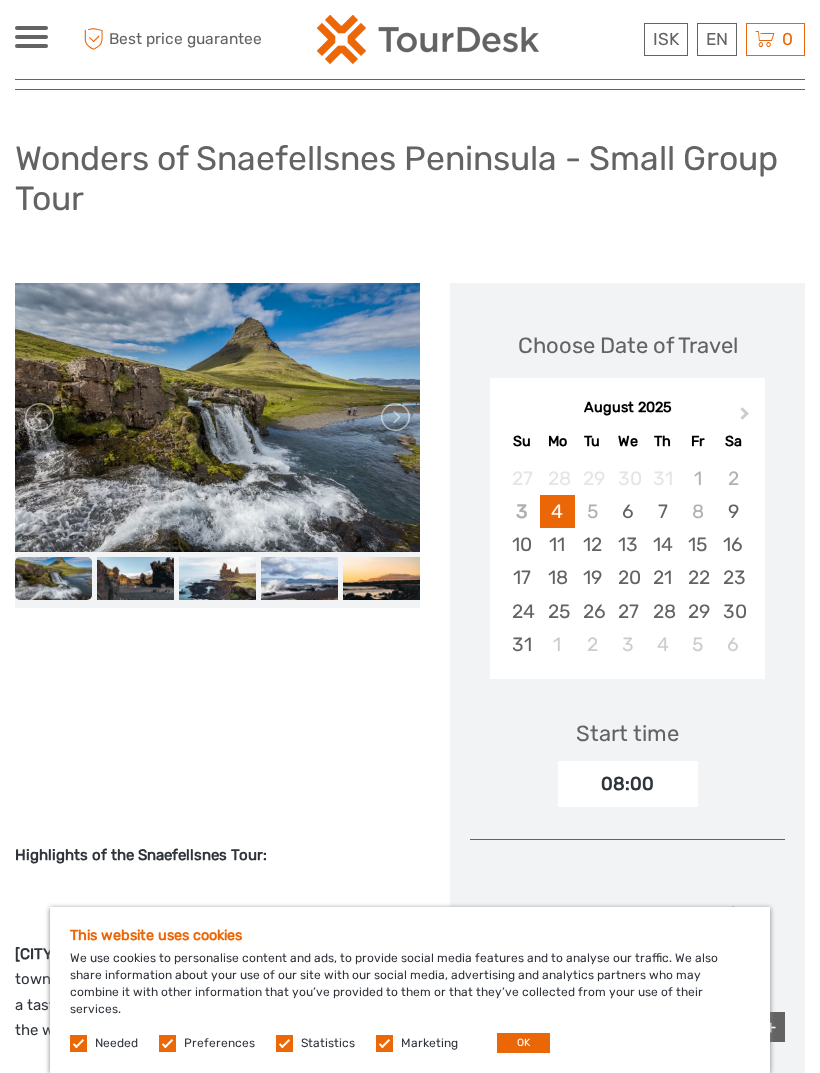 click at bounding box center [394, 417] 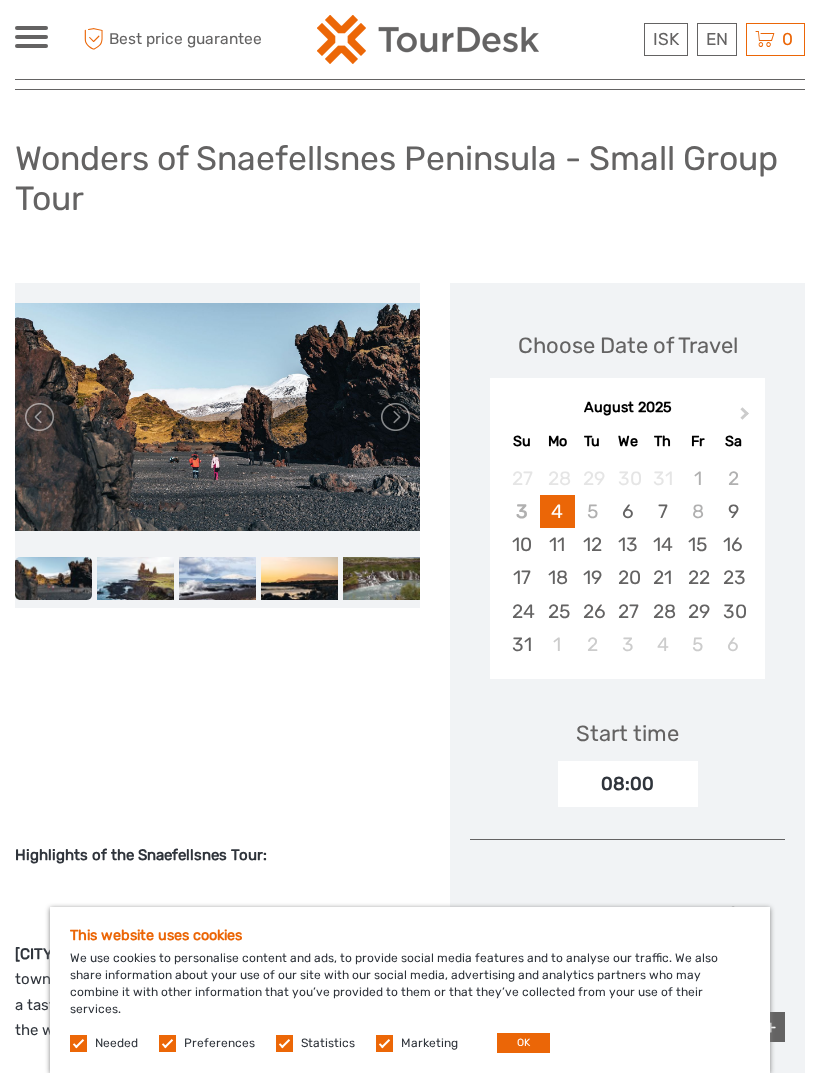 click at bounding box center [394, 417] 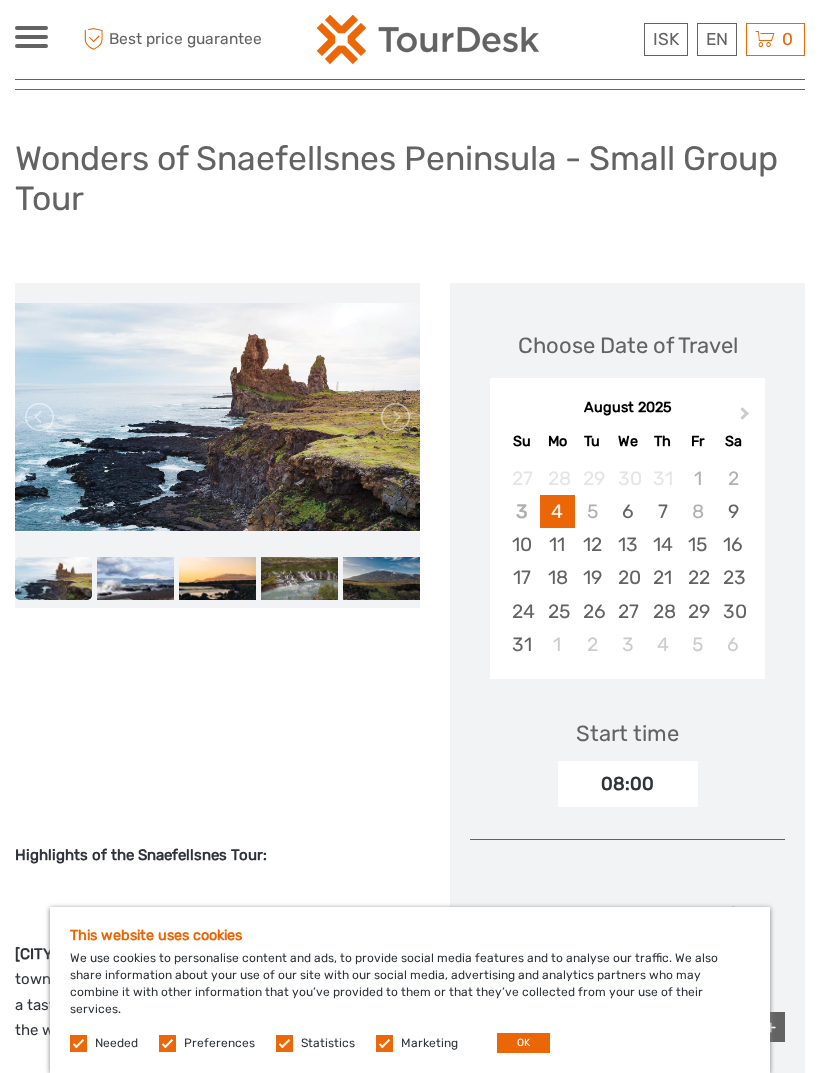 click at bounding box center (394, 417) 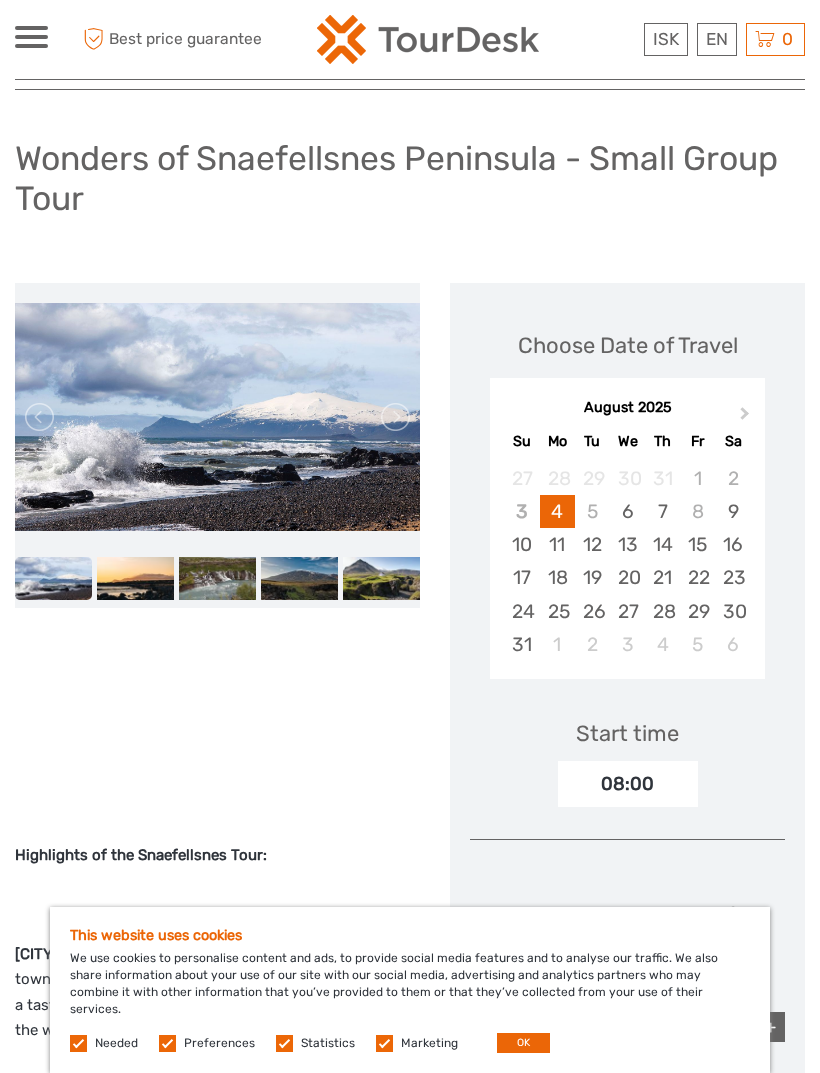 click at bounding box center (394, 417) 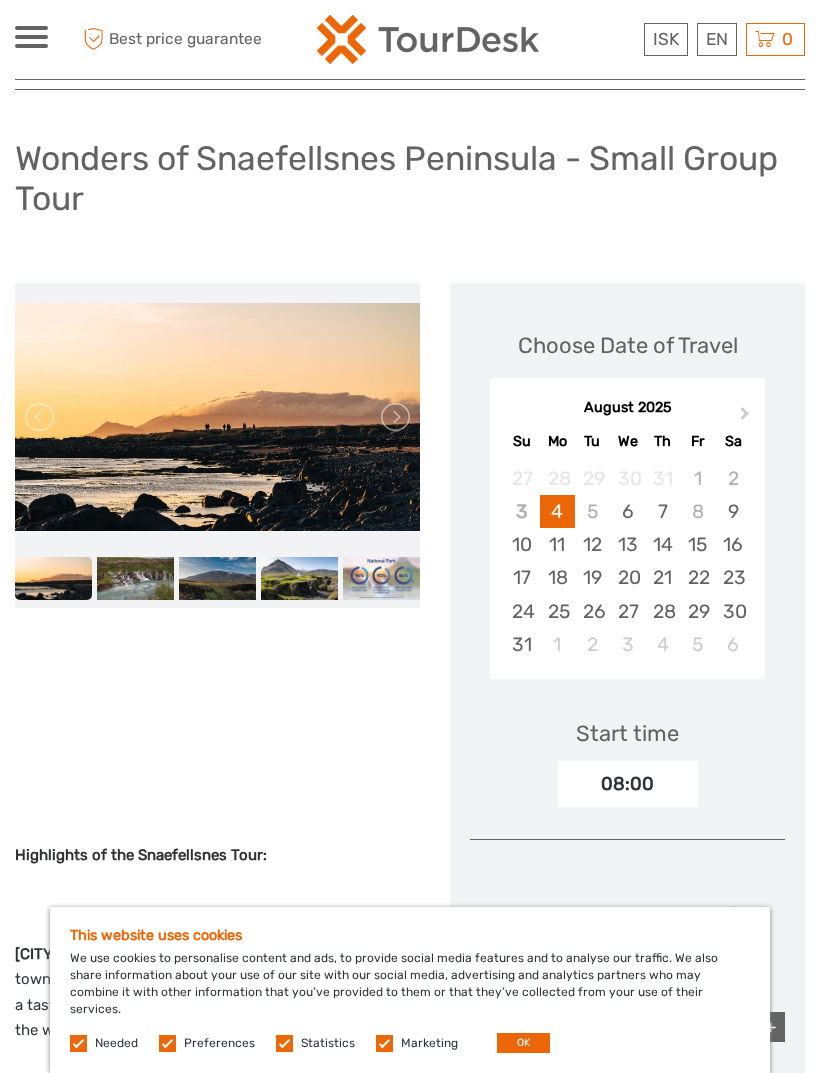 click at bounding box center [394, 417] 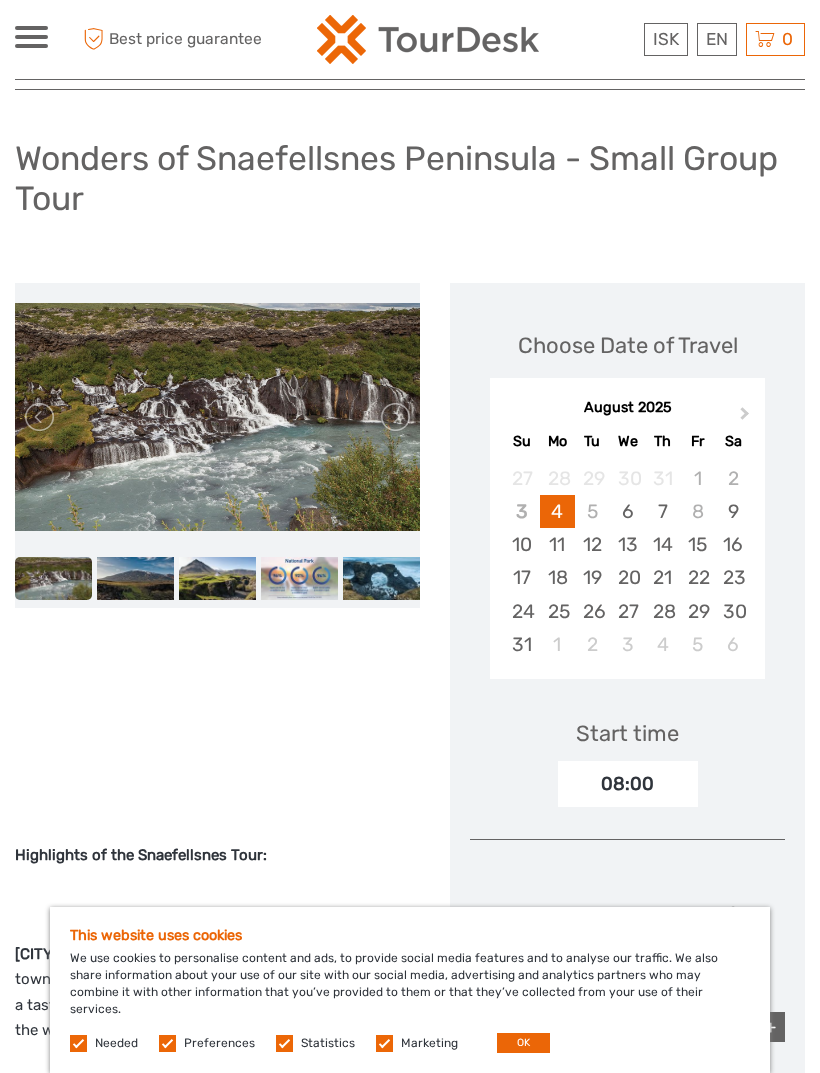 click at bounding box center (394, 417) 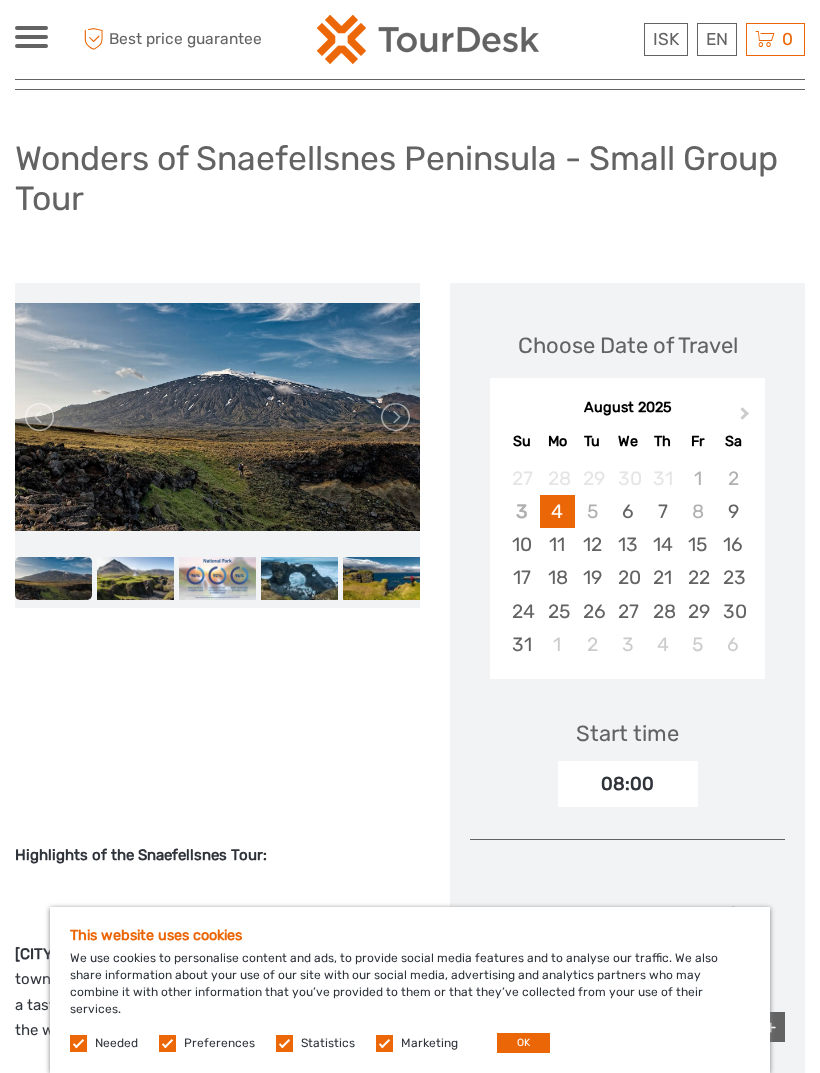 click at bounding box center (394, 417) 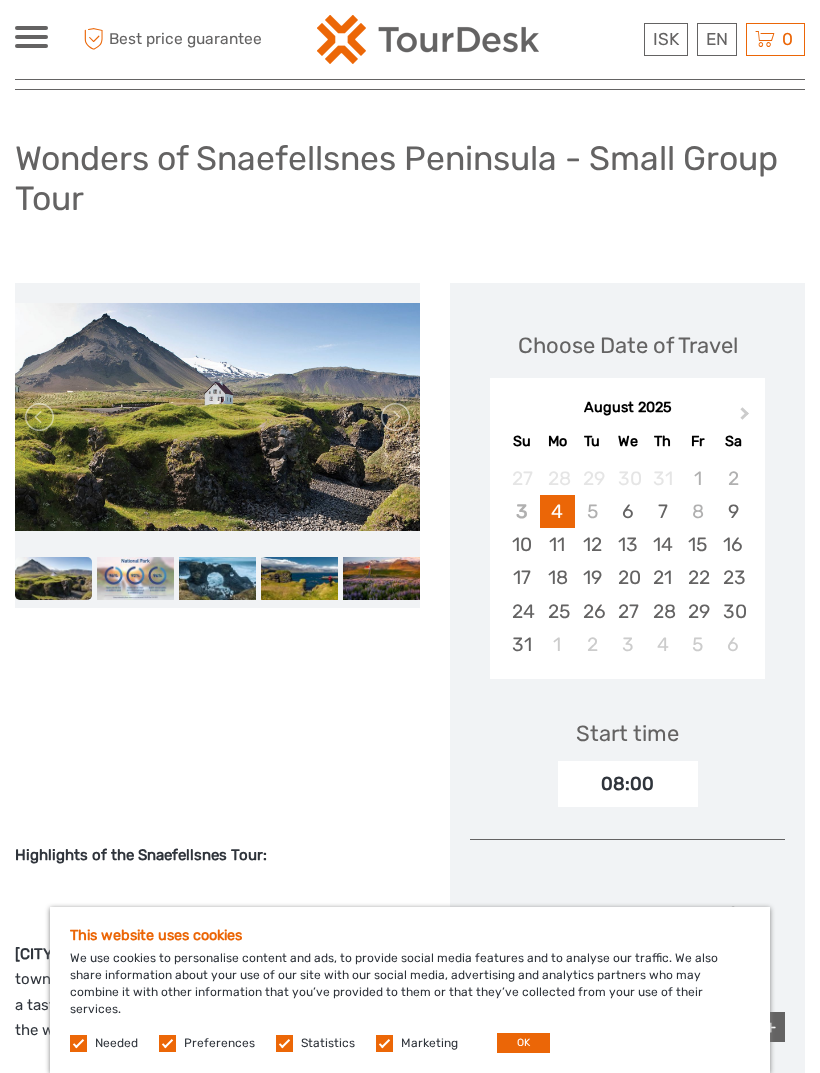 click on "Next Month" at bounding box center (747, 419) 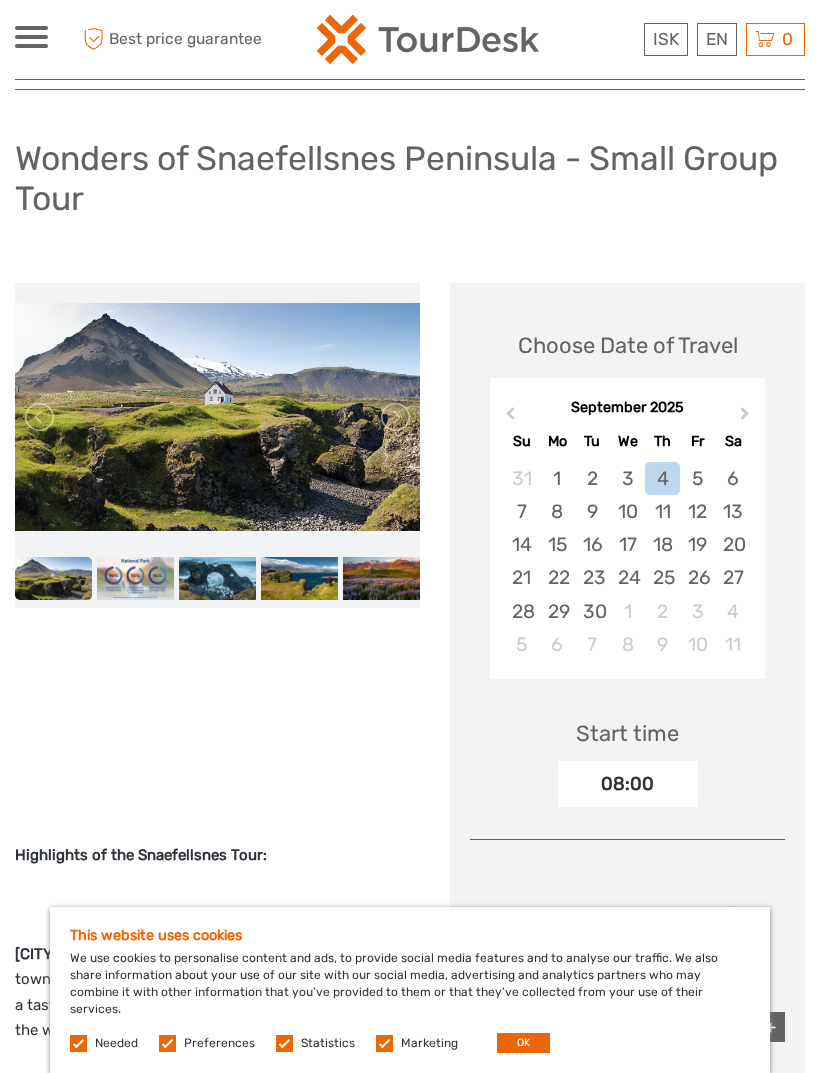 click on "Next Month" at bounding box center (747, 419) 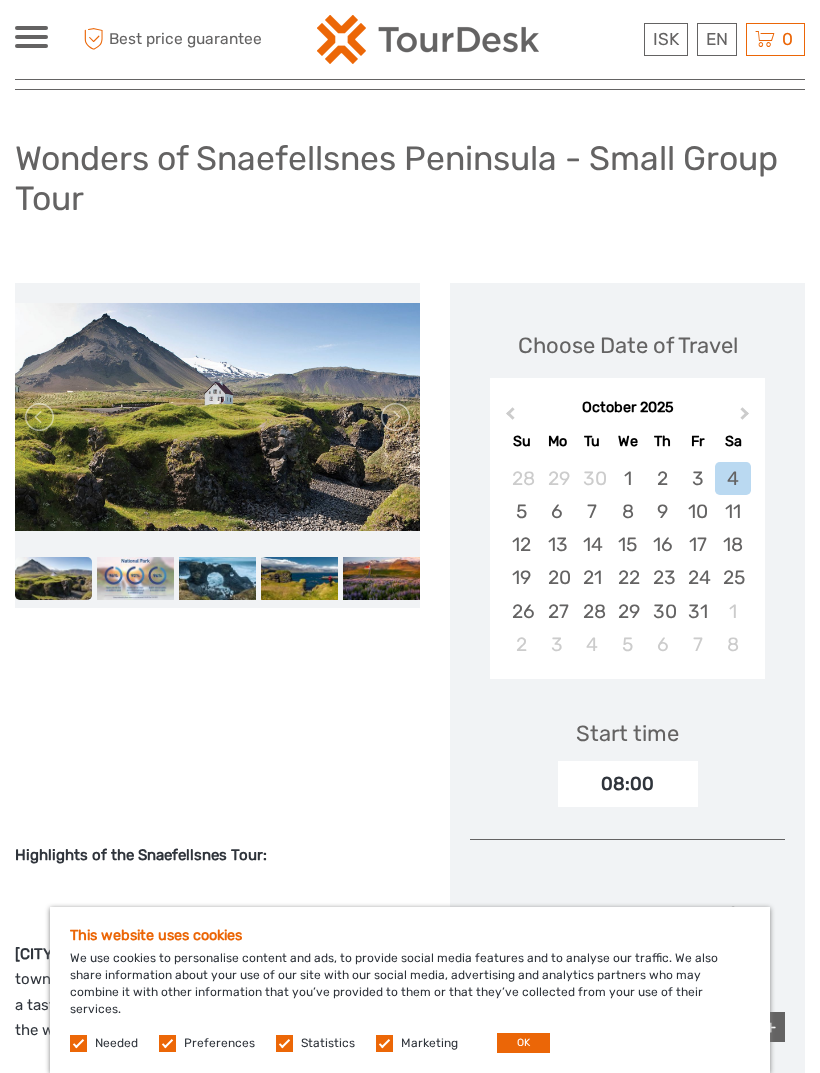 click on "Next Month" at bounding box center [747, 419] 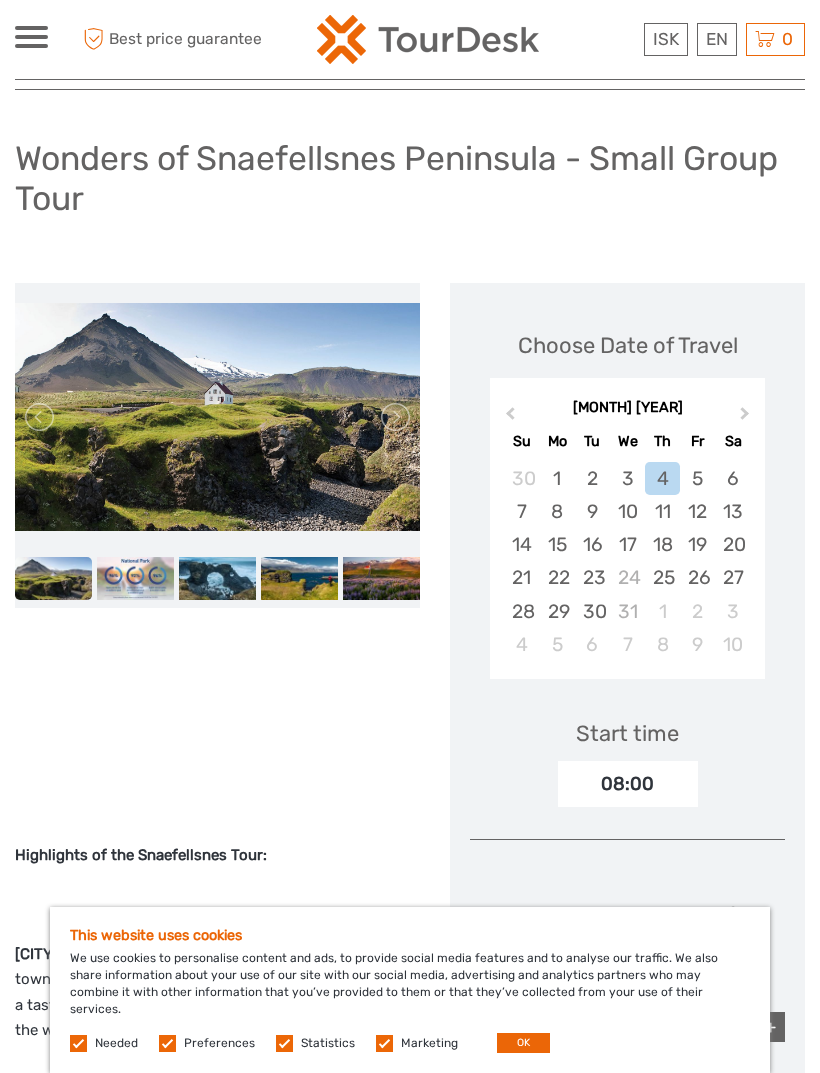 click on "Next Month" at bounding box center (747, 419) 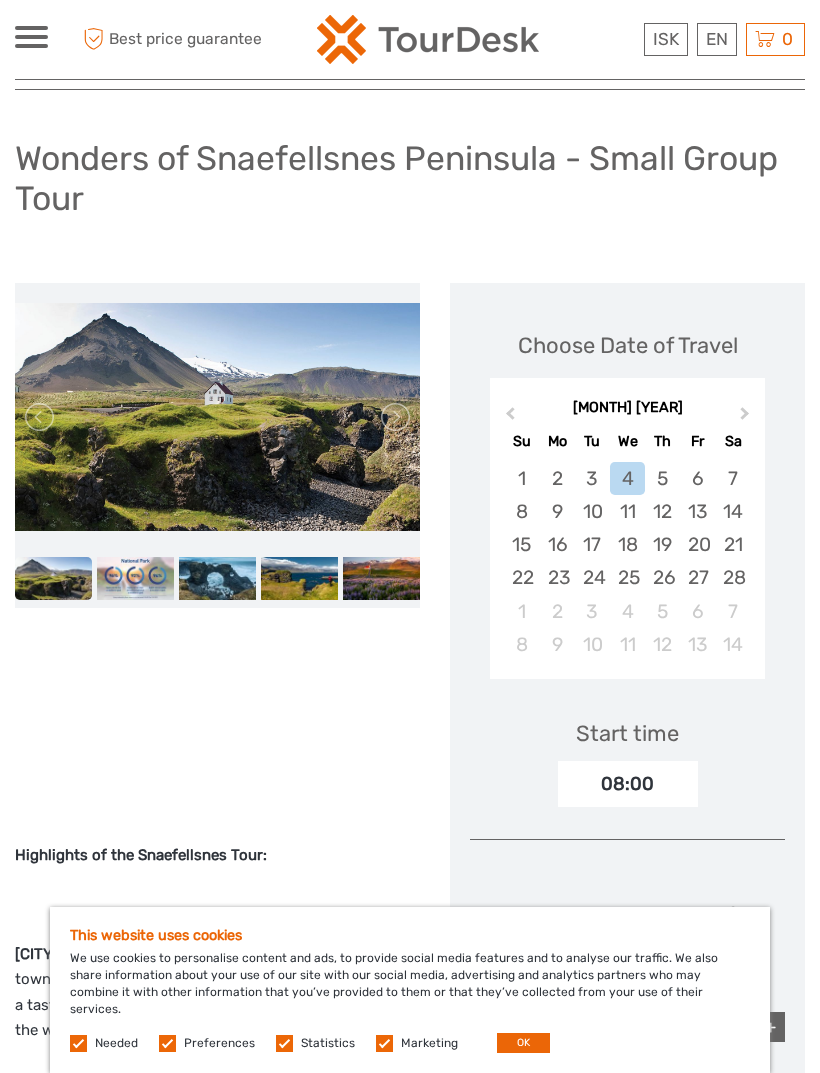 click on "Next Month" at bounding box center [747, 419] 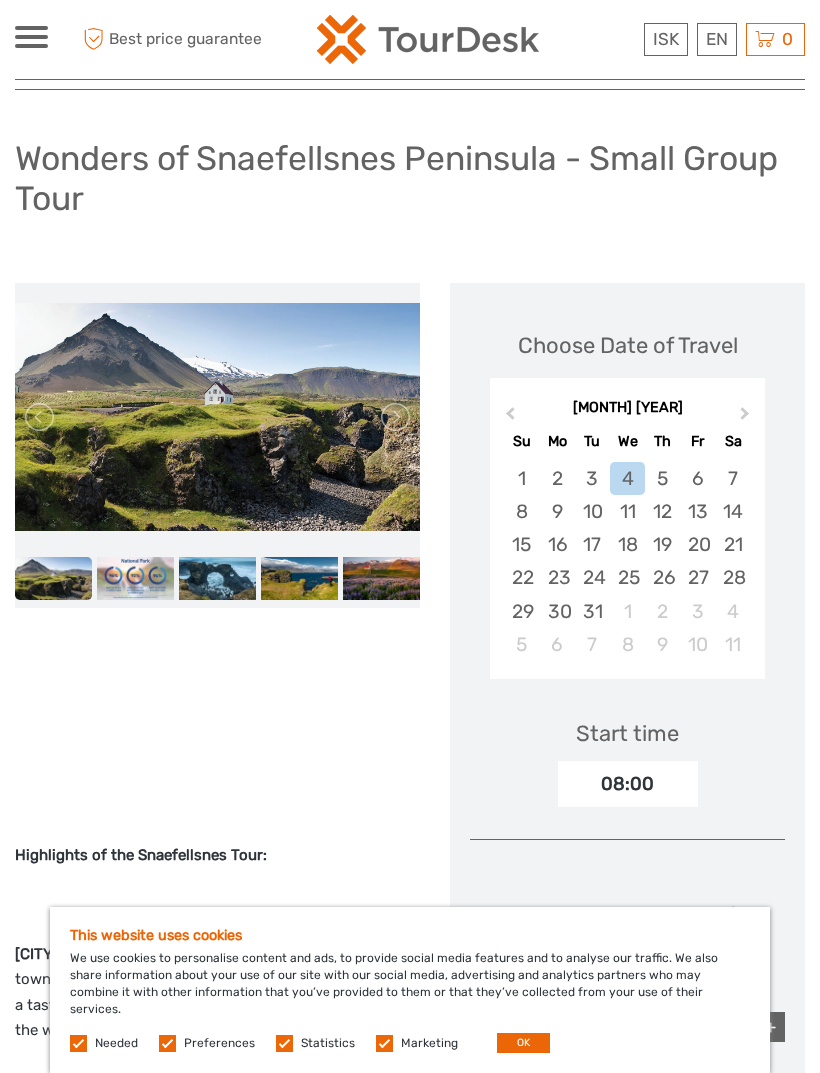 click on "[MONTH] [YEAR]" at bounding box center (627, 408) 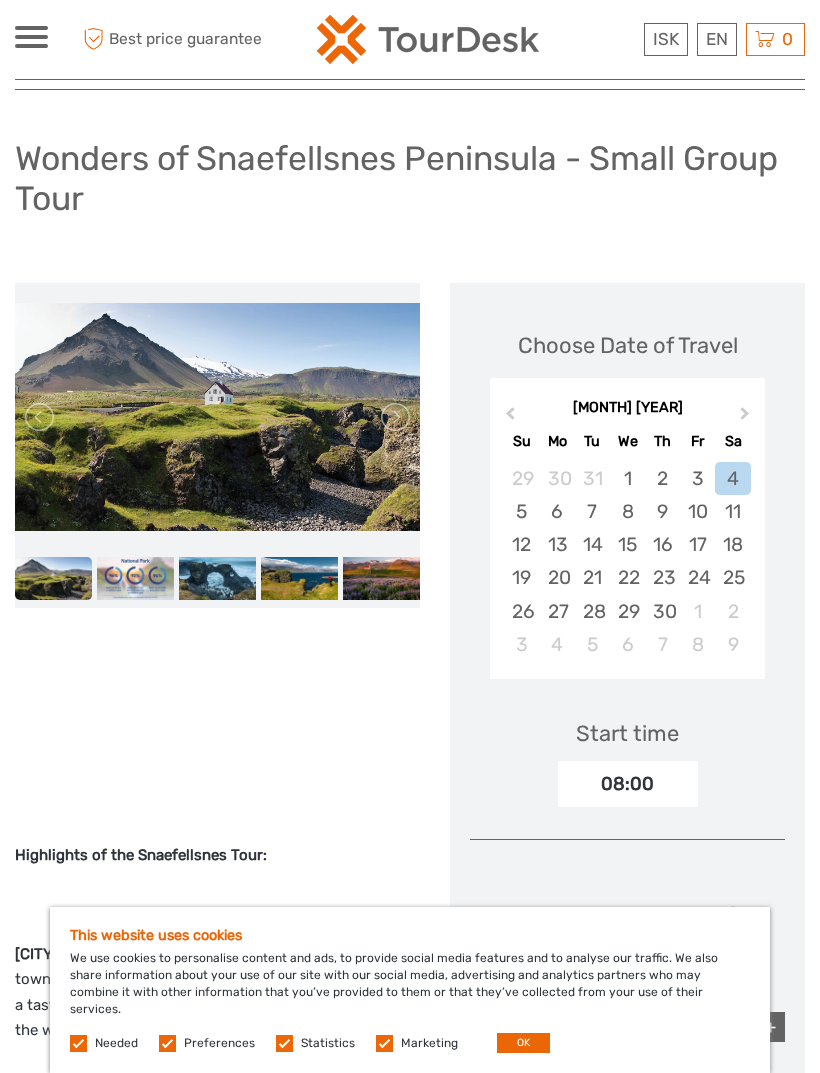 click on "Next Month" at bounding box center (747, 419) 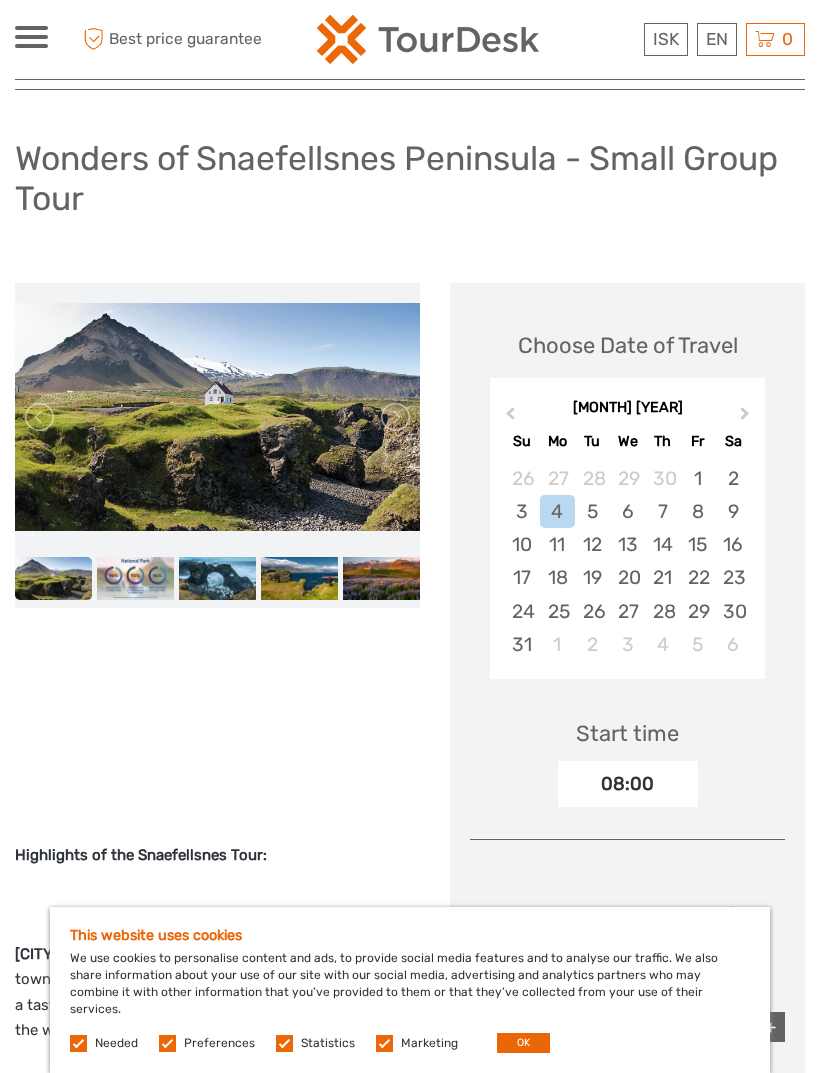 click on "Next Month" at bounding box center [747, 419] 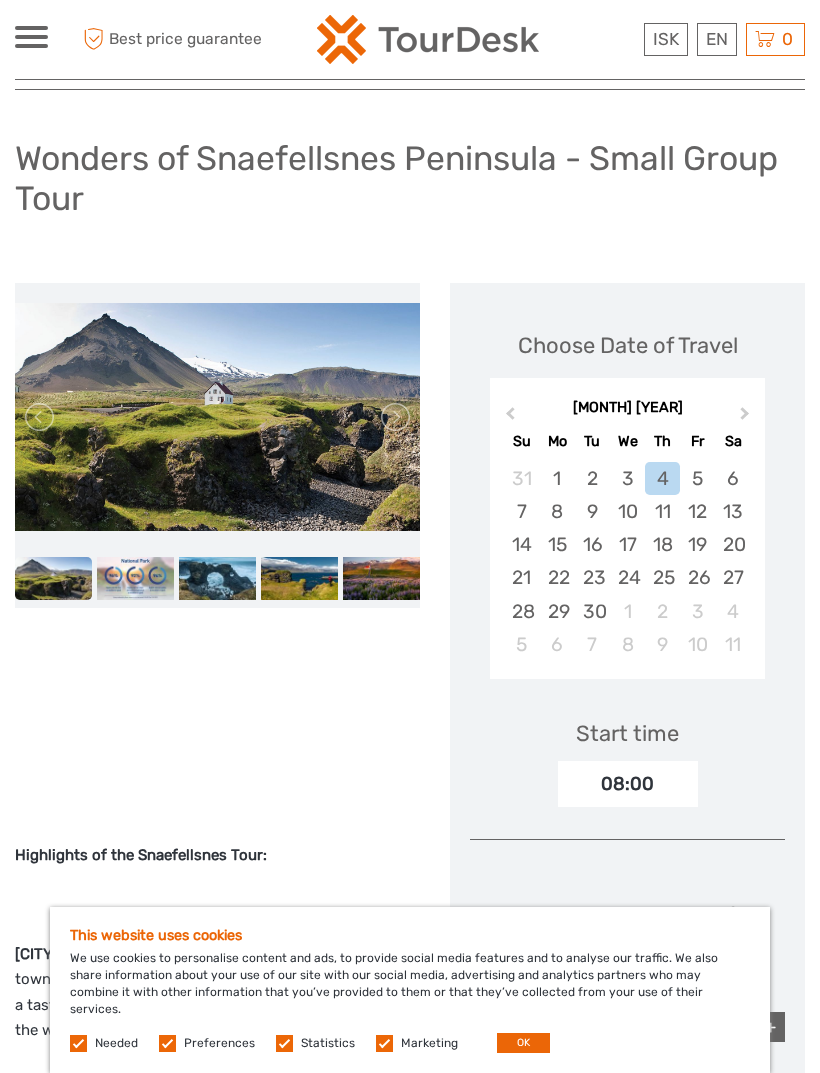 click on "Next Month" at bounding box center [747, 419] 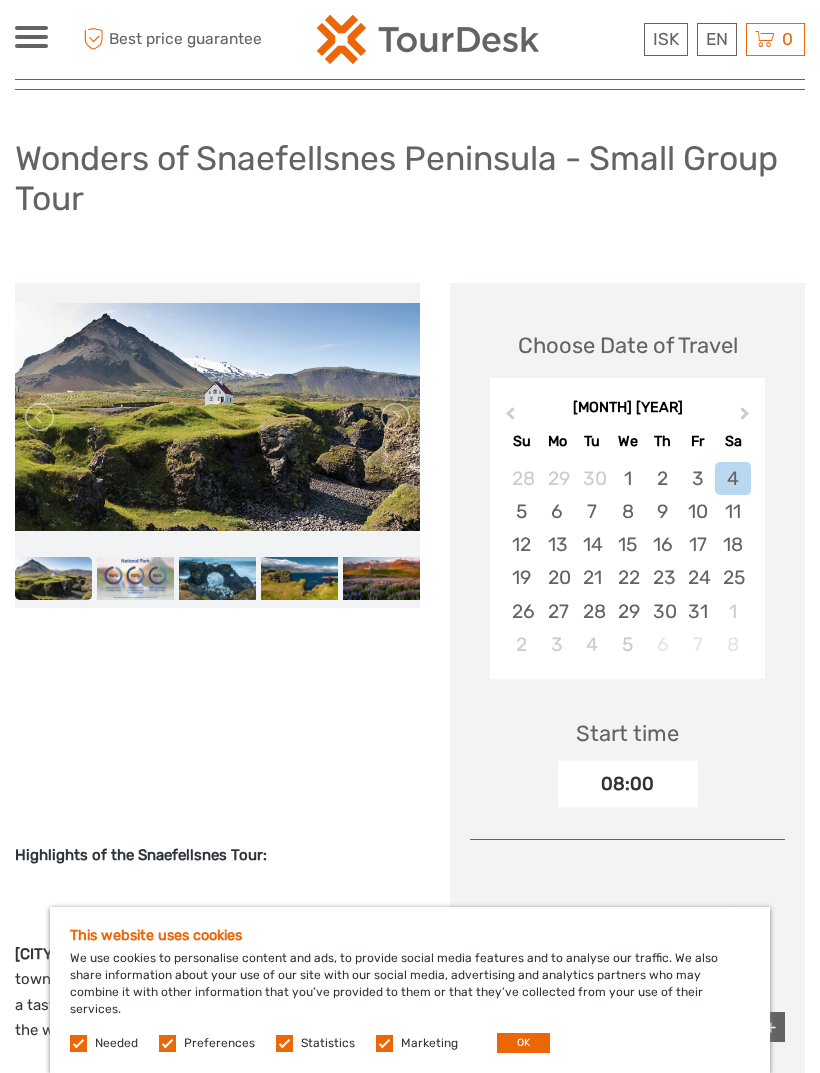 click on "21" at bounding box center [592, 577] 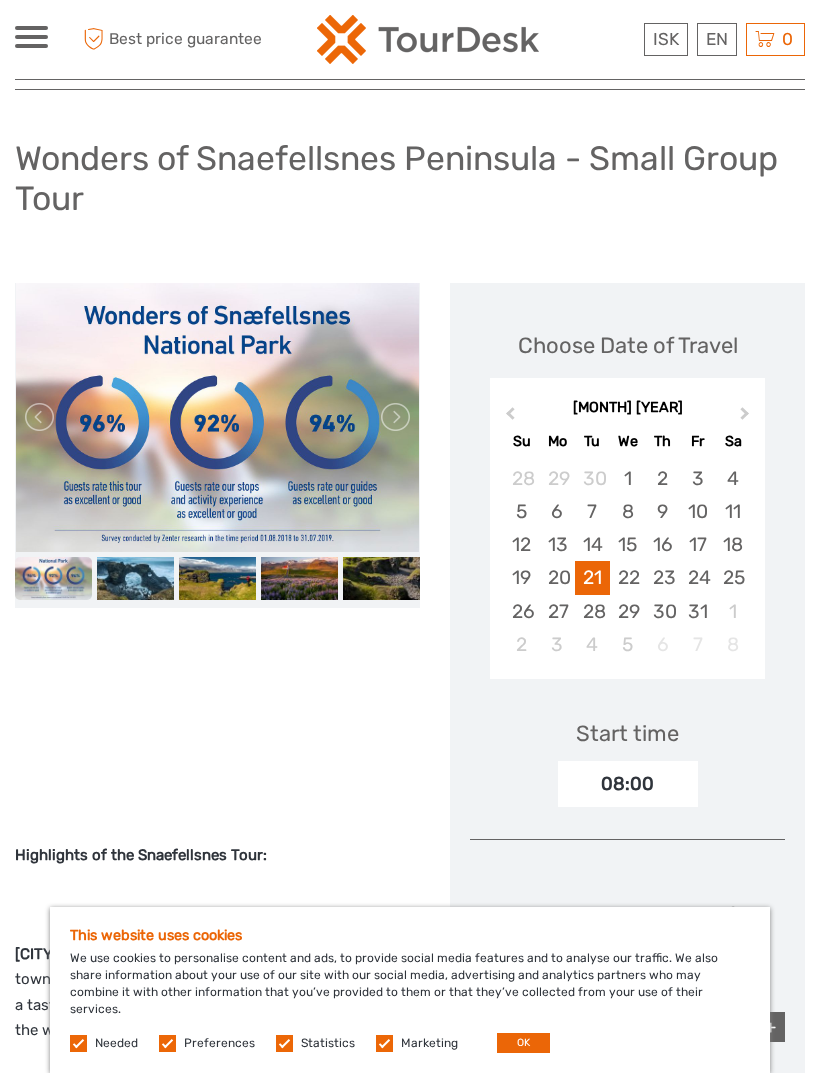 click on "19" at bounding box center (521, 577) 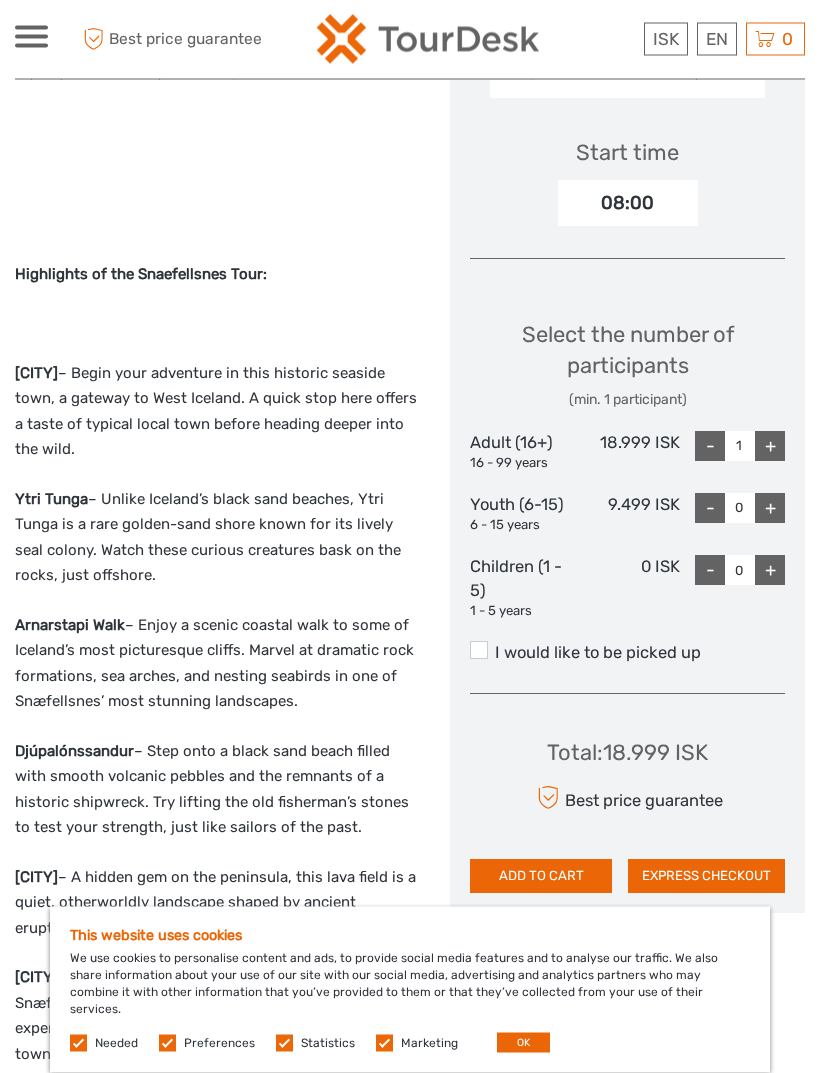 scroll, scrollTop: 699, scrollLeft: 0, axis: vertical 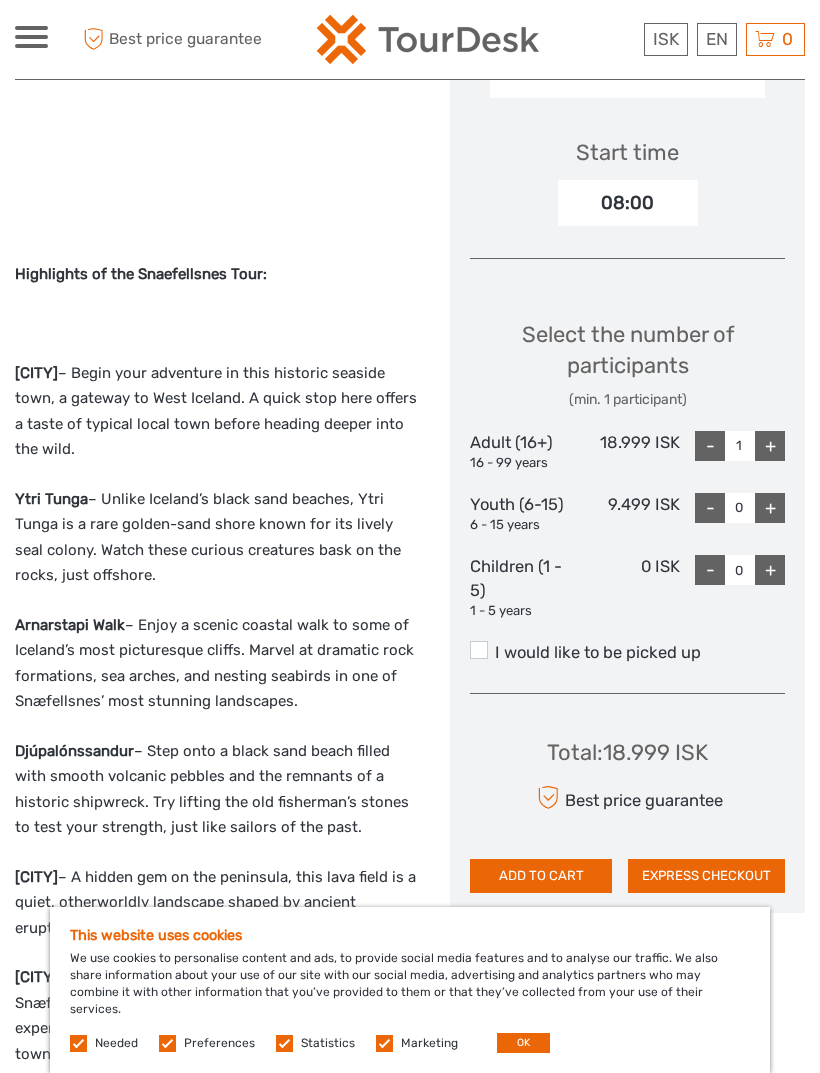 click on "+" at bounding box center [770, 446] 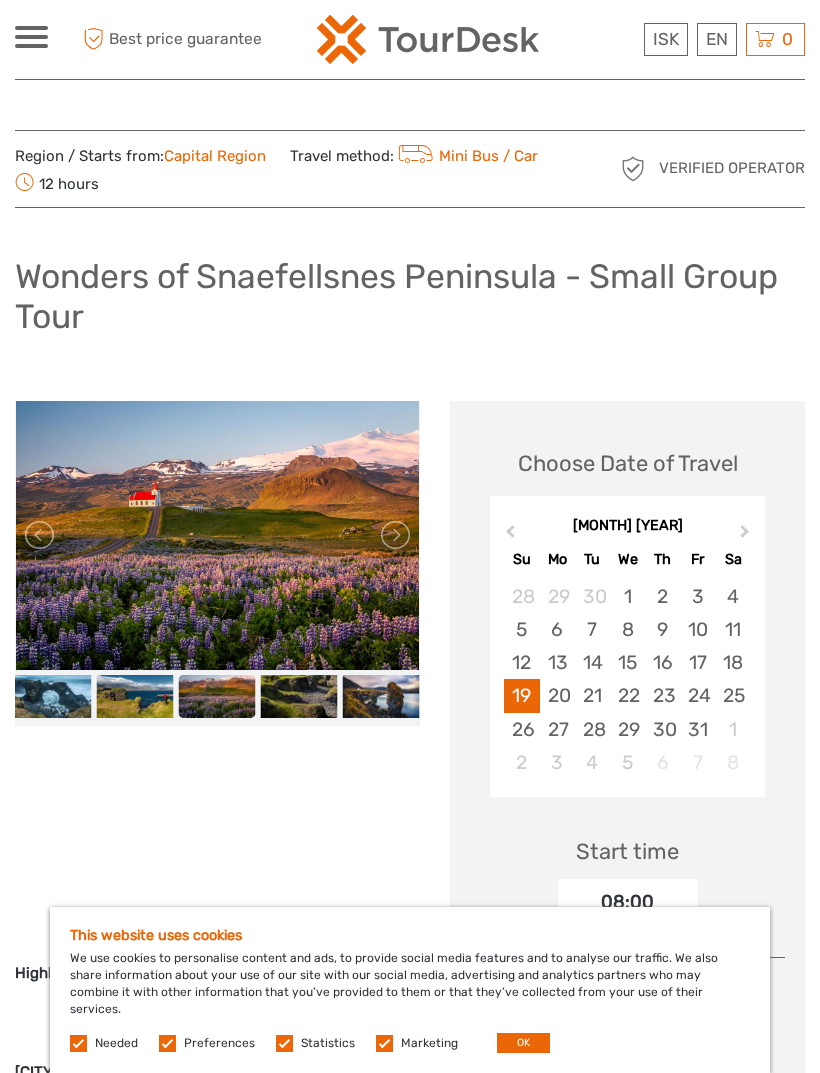 scroll, scrollTop: 12, scrollLeft: 0, axis: vertical 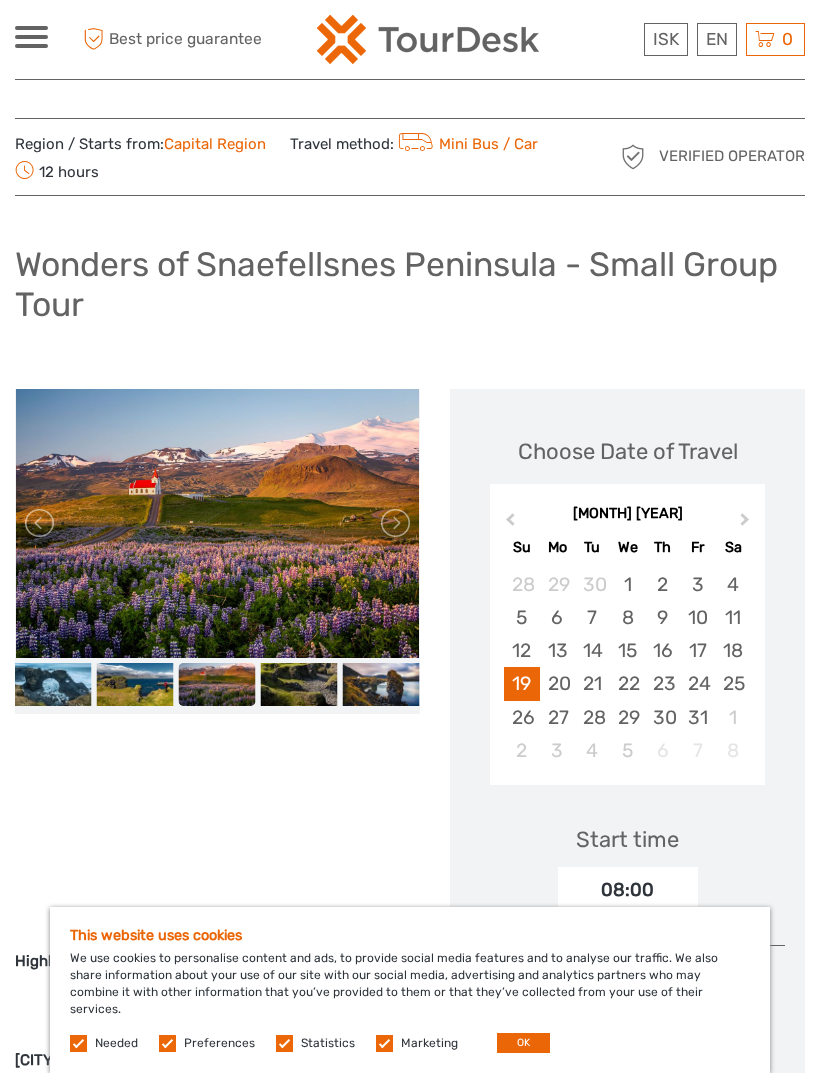 click at bounding box center [394, 523] 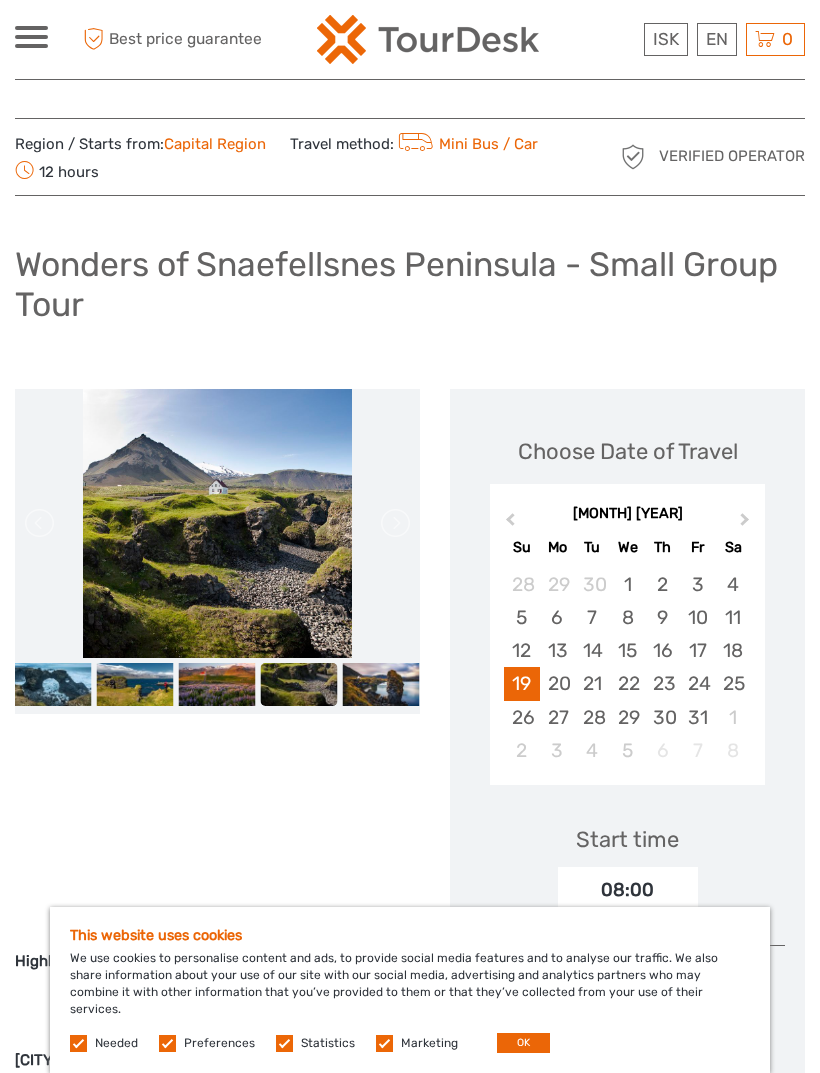 click at bounding box center [394, 523] 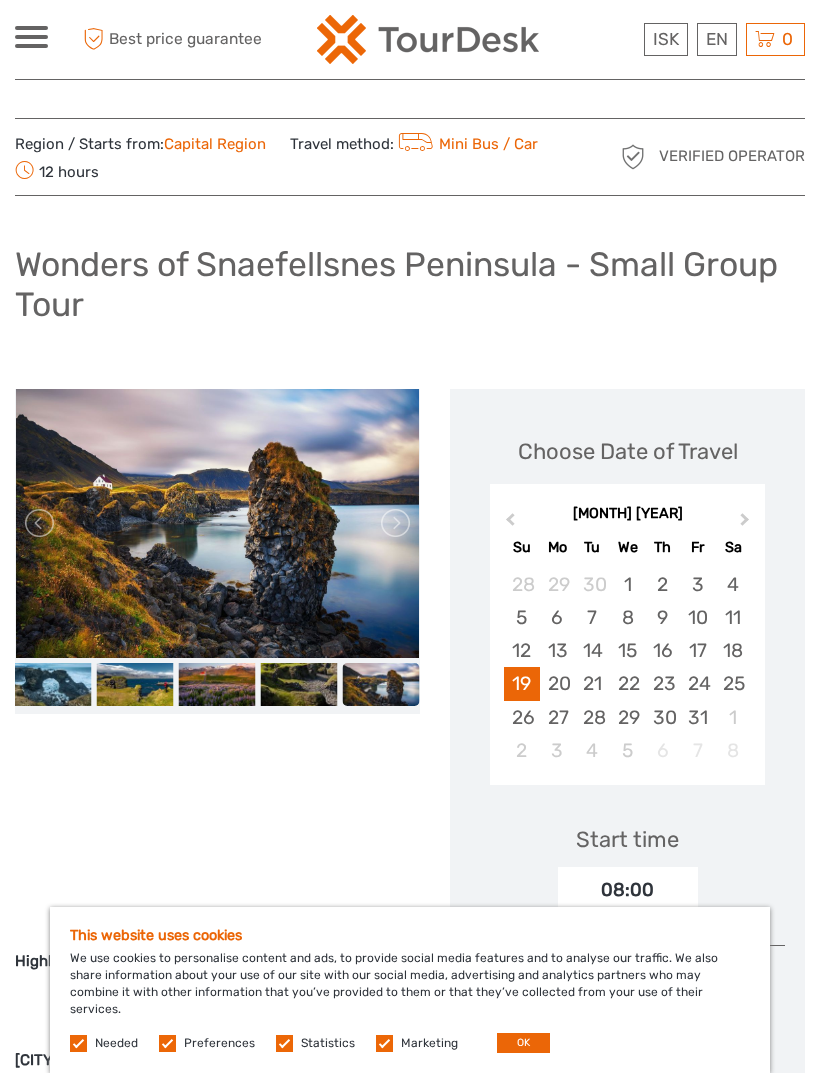 click at bounding box center [381, 684] 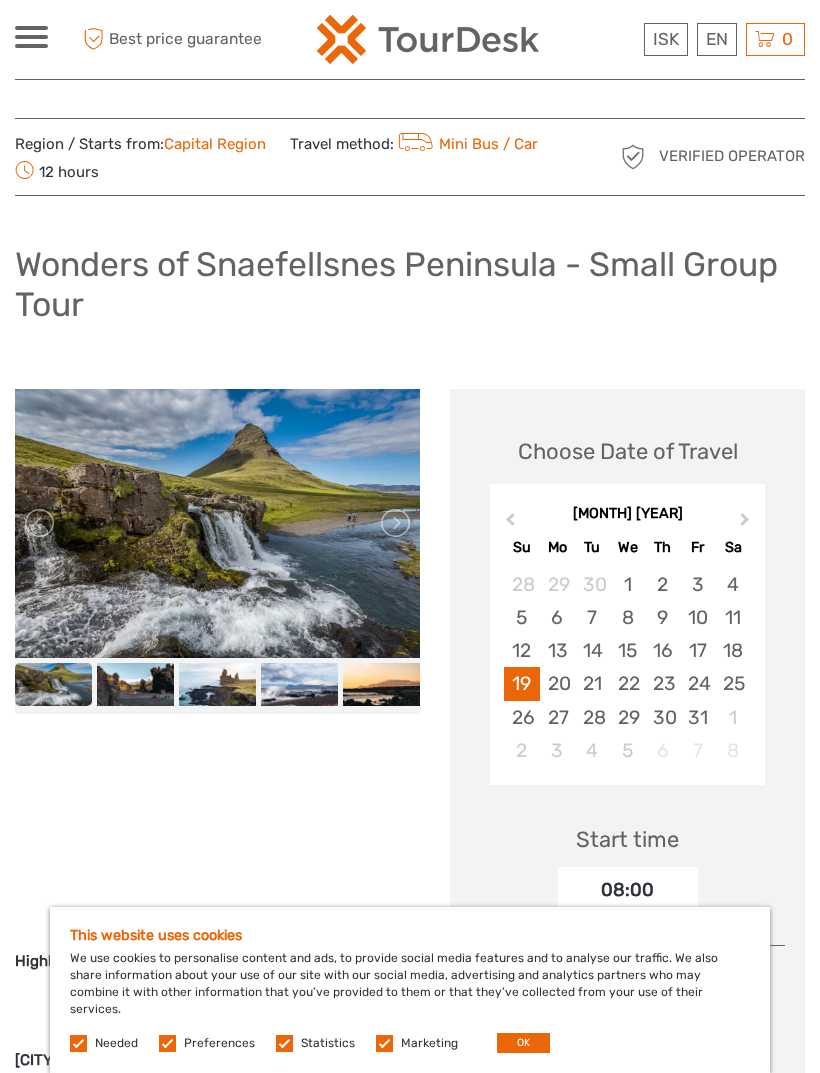 click at bounding box center (394, 523) 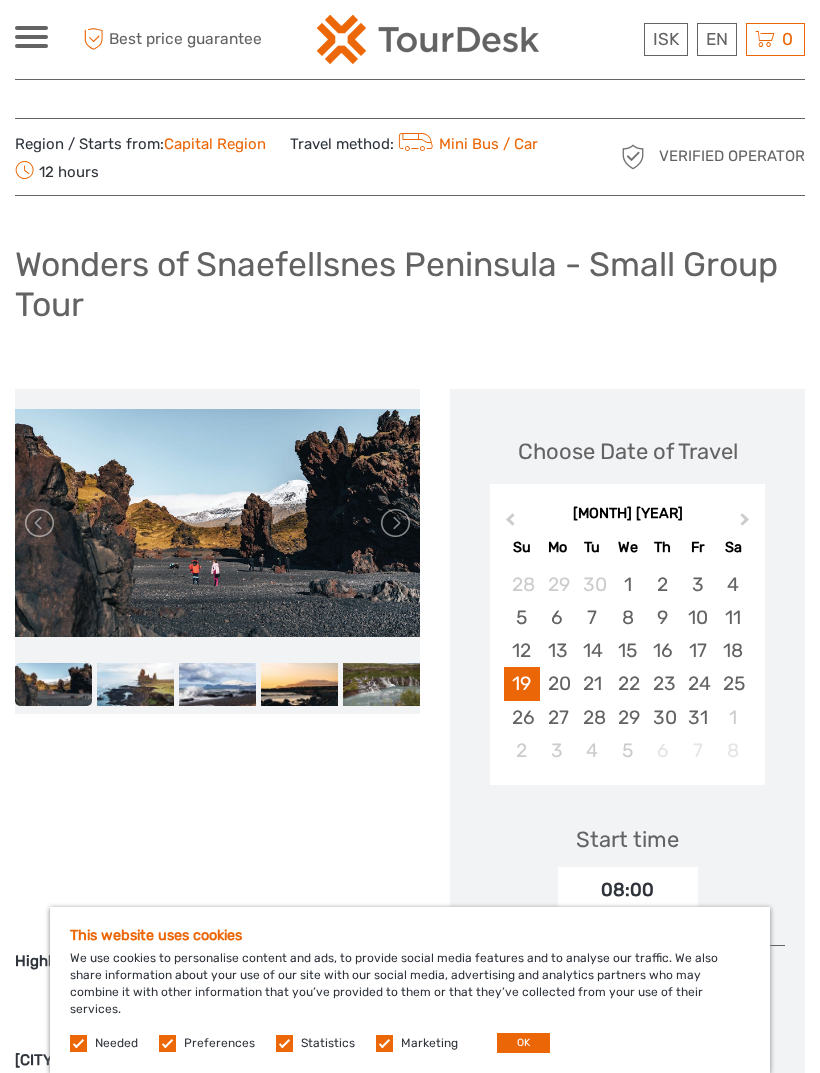 click at bounding box center (41, 523) 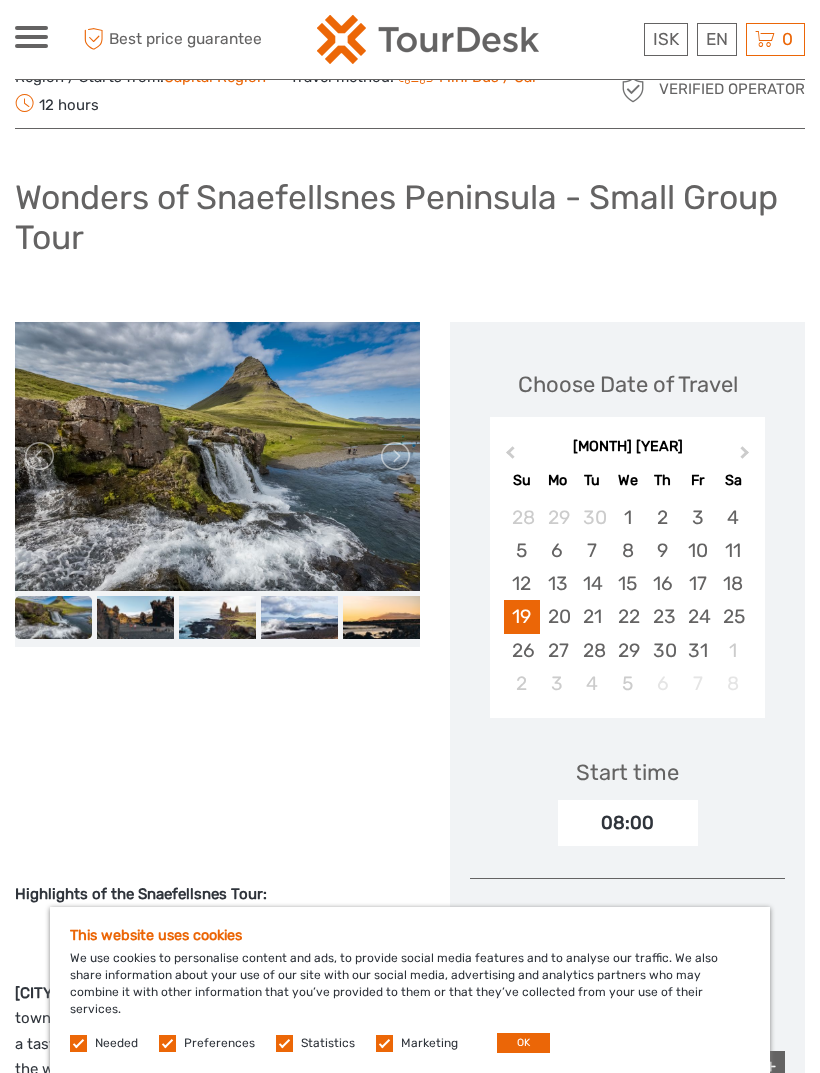 scroll, scrollTop: 0, scrollLeft: 0, axis: both 